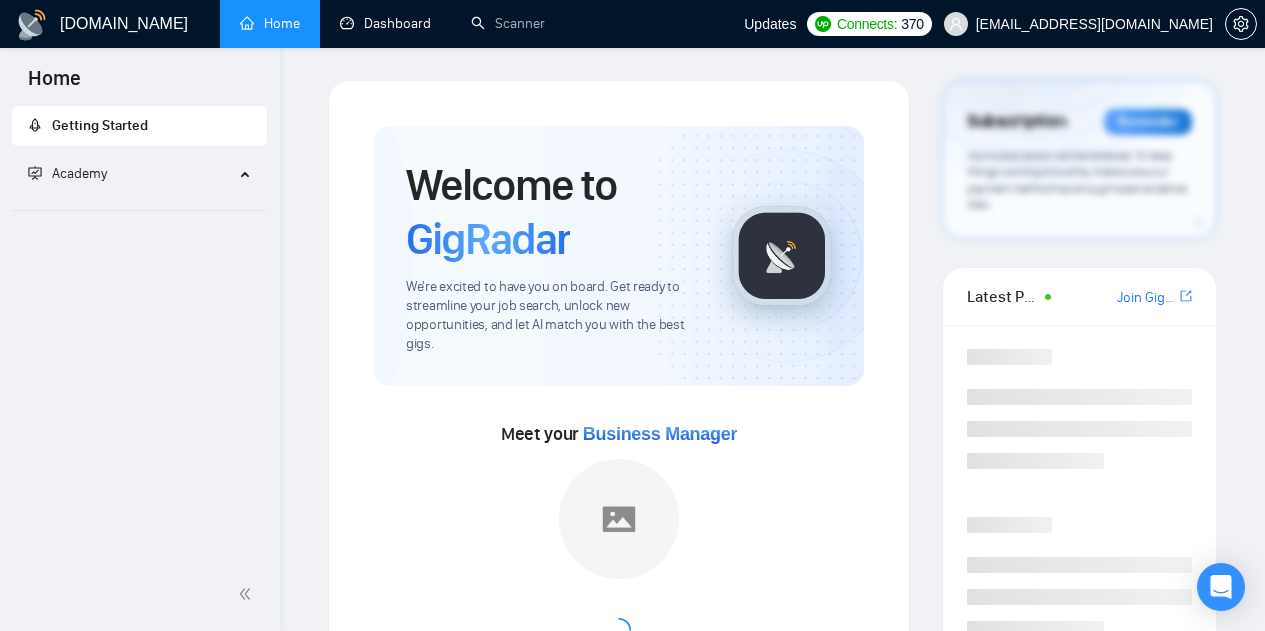 scroll, scrollTop: 0, scrollLeft: 0, axis: both 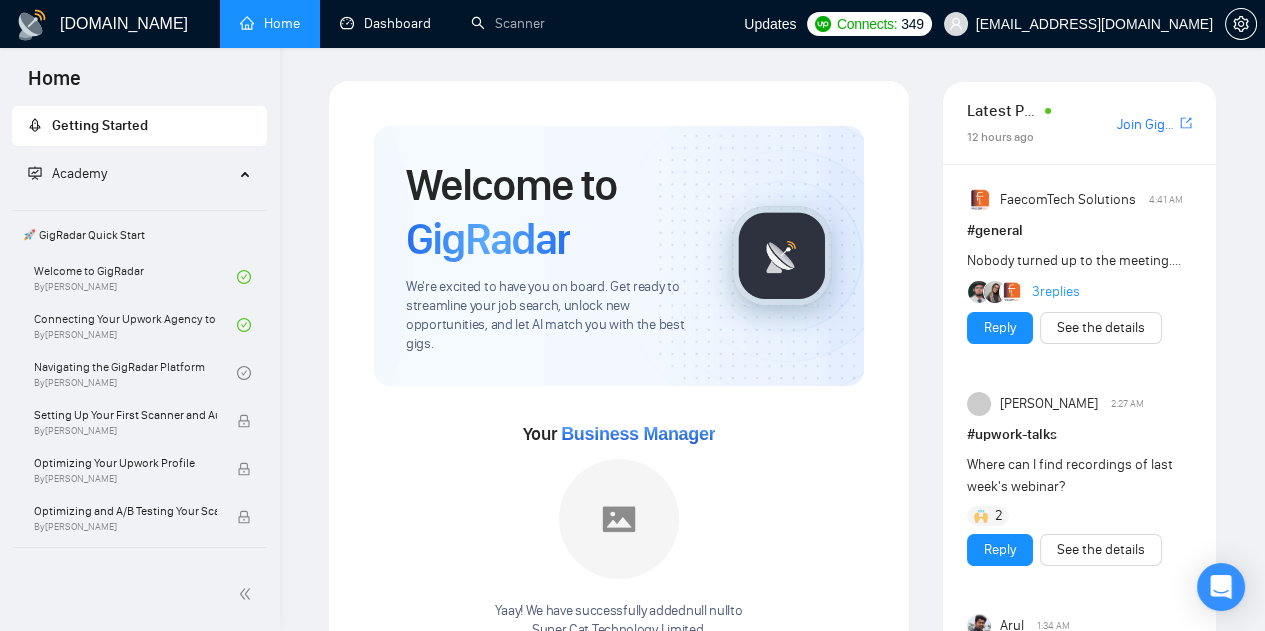 click on "Dashboard" at bounding box center (385, 23) 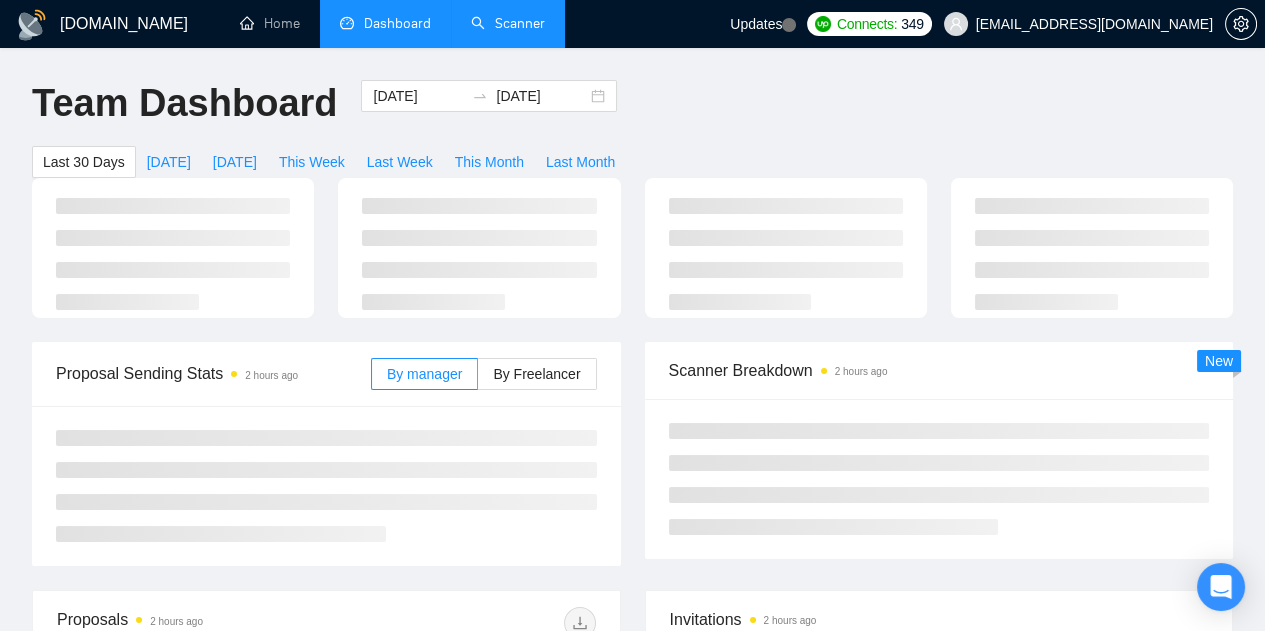 click on "Scanner" at bounding box center (508, 23) 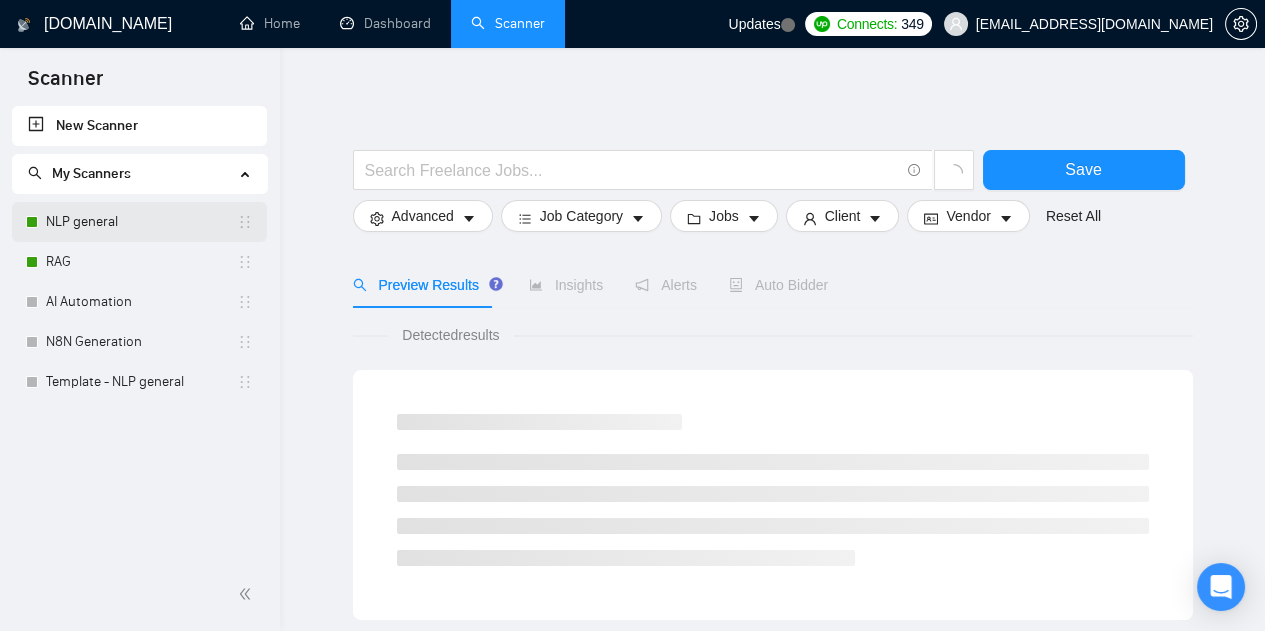 click on "NLP general" at bounding box center (141, 222) 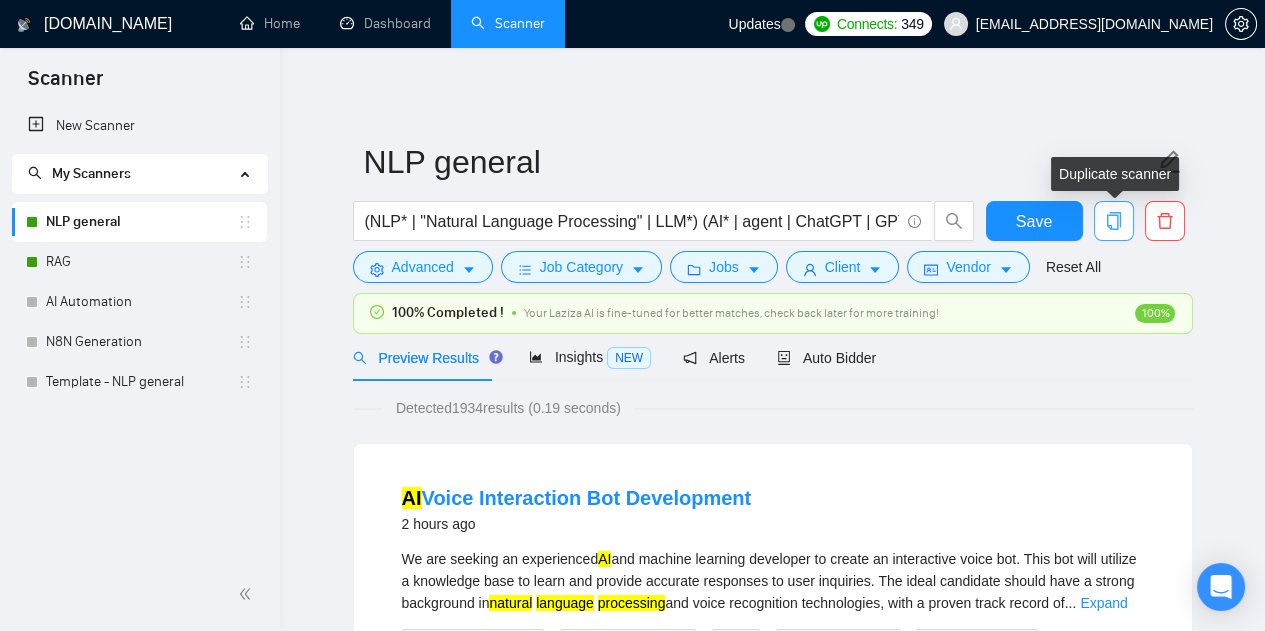 click 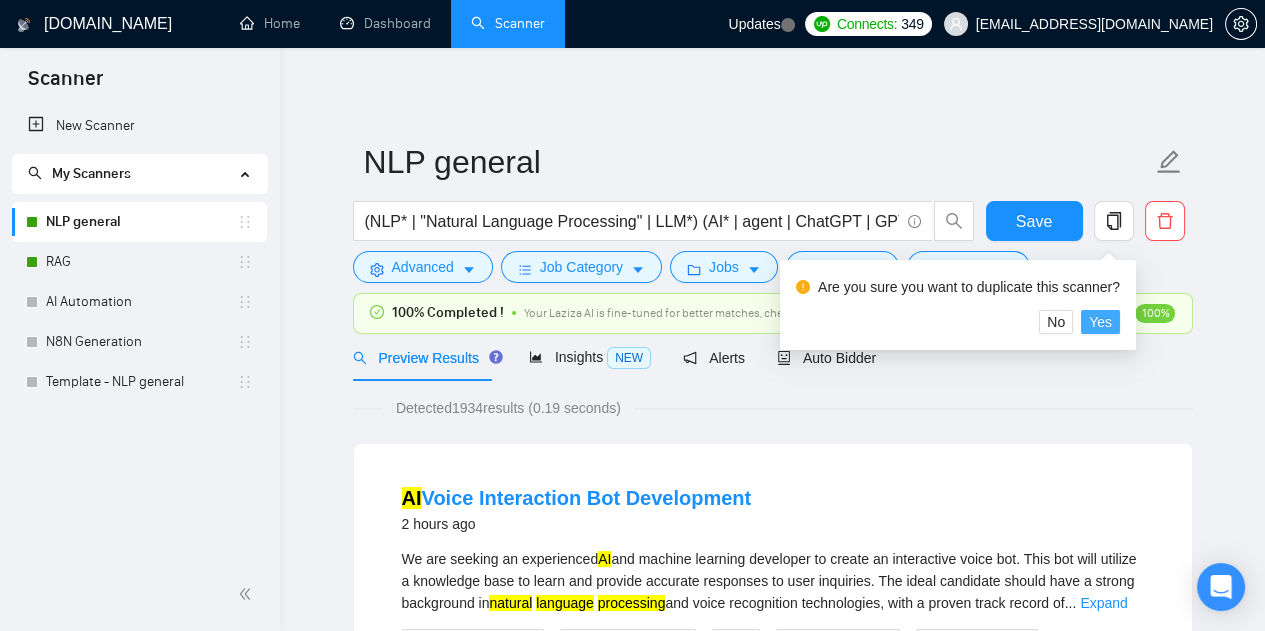 click on "Yes" at bounding box center [1100, 322] 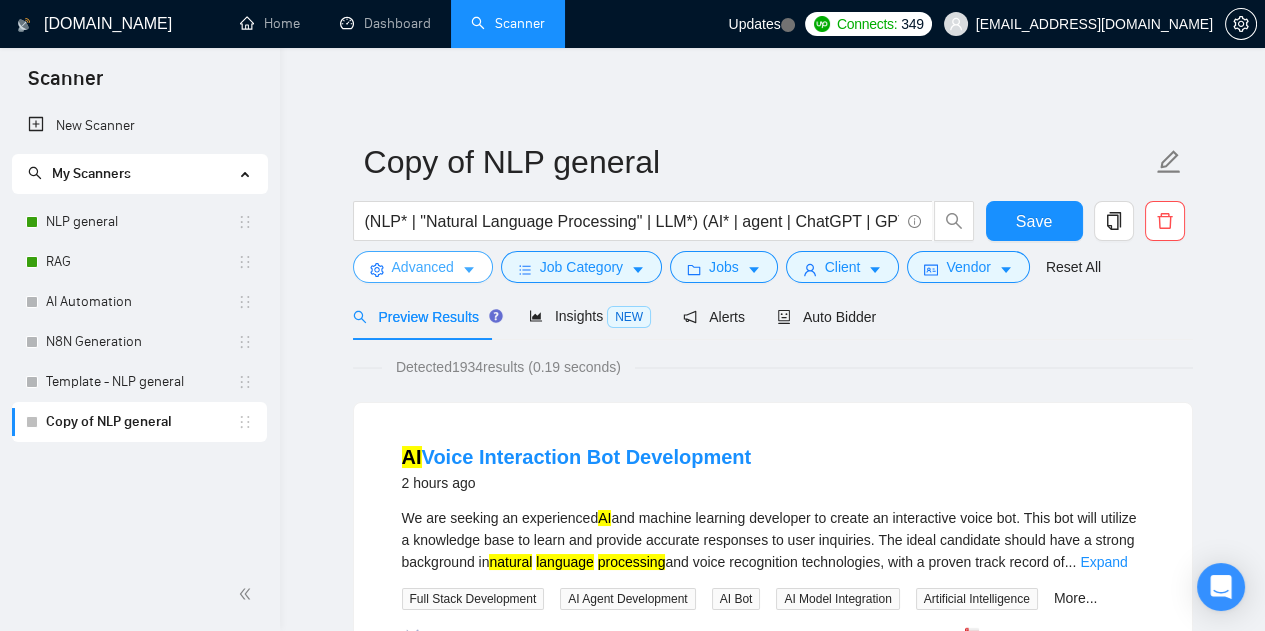 click on "Advanced" at bounding box center (423, 267) 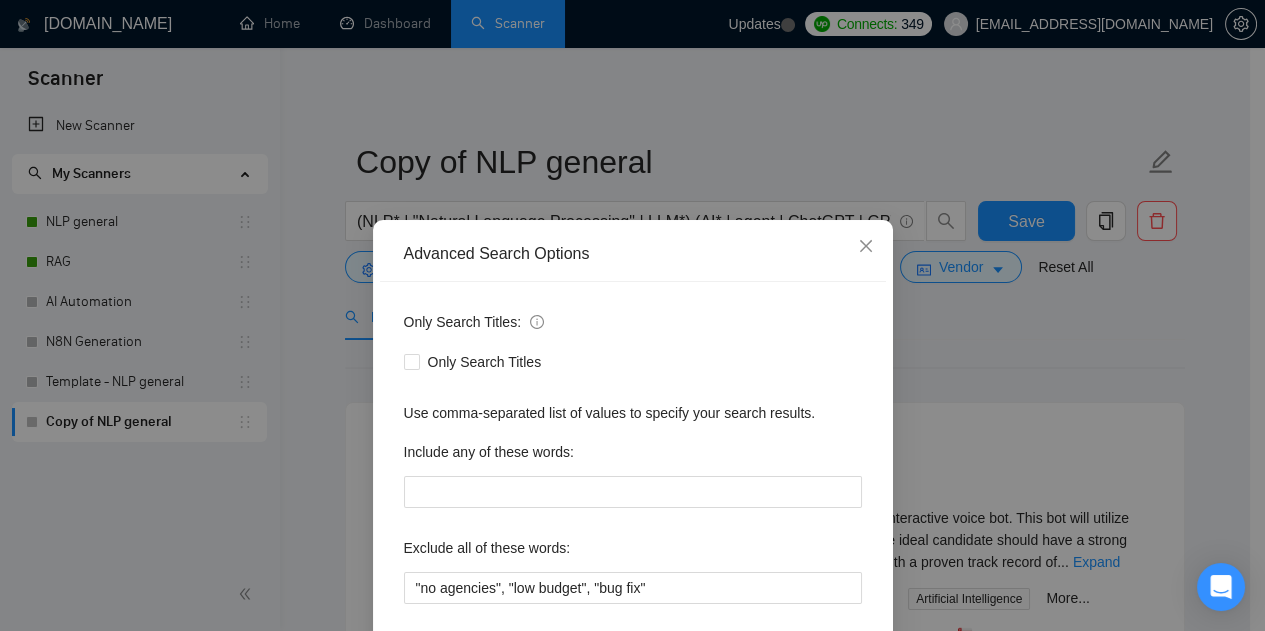 scroll, scrollTop: 200, scrollLeft: 0, axis: vertical 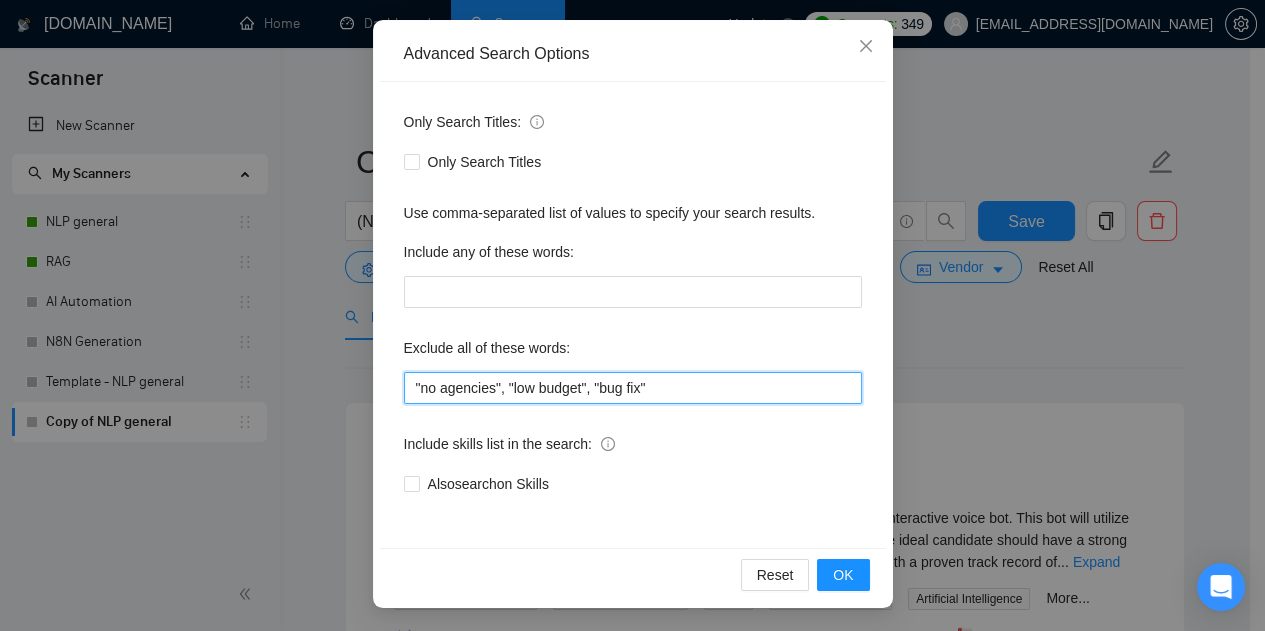 click on ""no agencies", "low budget", "bug fix"" at bounding box center (633, 388) 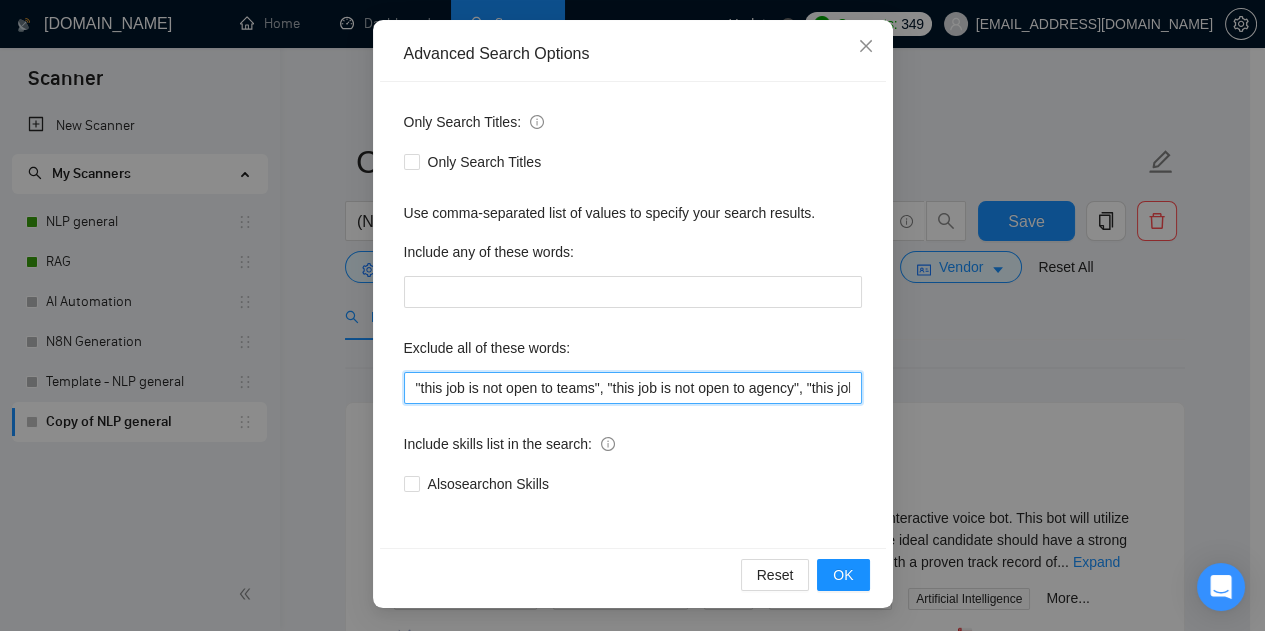 scroll, scrollTop: 0, scrollLeft: 1784, axis: horizontal 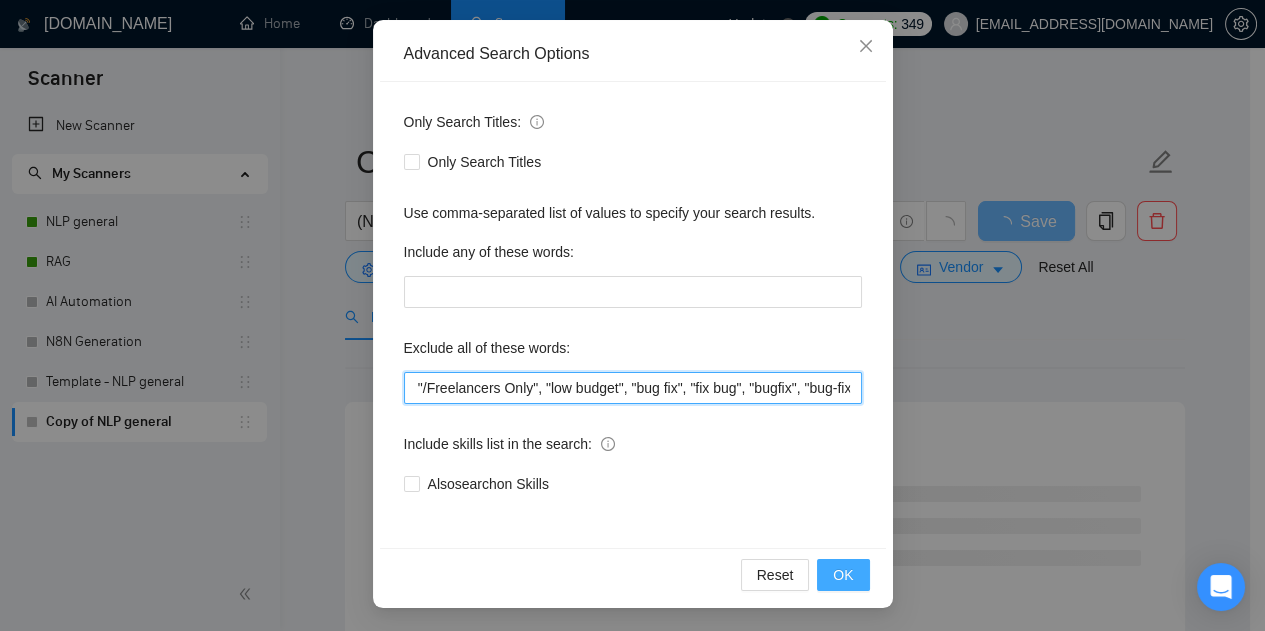 type on ""this job is not open to teams", "this job is not open to agency", "this job is not open to companies", "NO AGENCY", "Freelancers Only", "NOT AGENCY", "no agency", "no agencies", "individual only", "freelancers only", "No Agencies!", "independent contractors only", "***Freelancers Only,", "/Freelancers Only", "low budget", "bug fix", "fix bug", "bugfix", "bug-fix"" 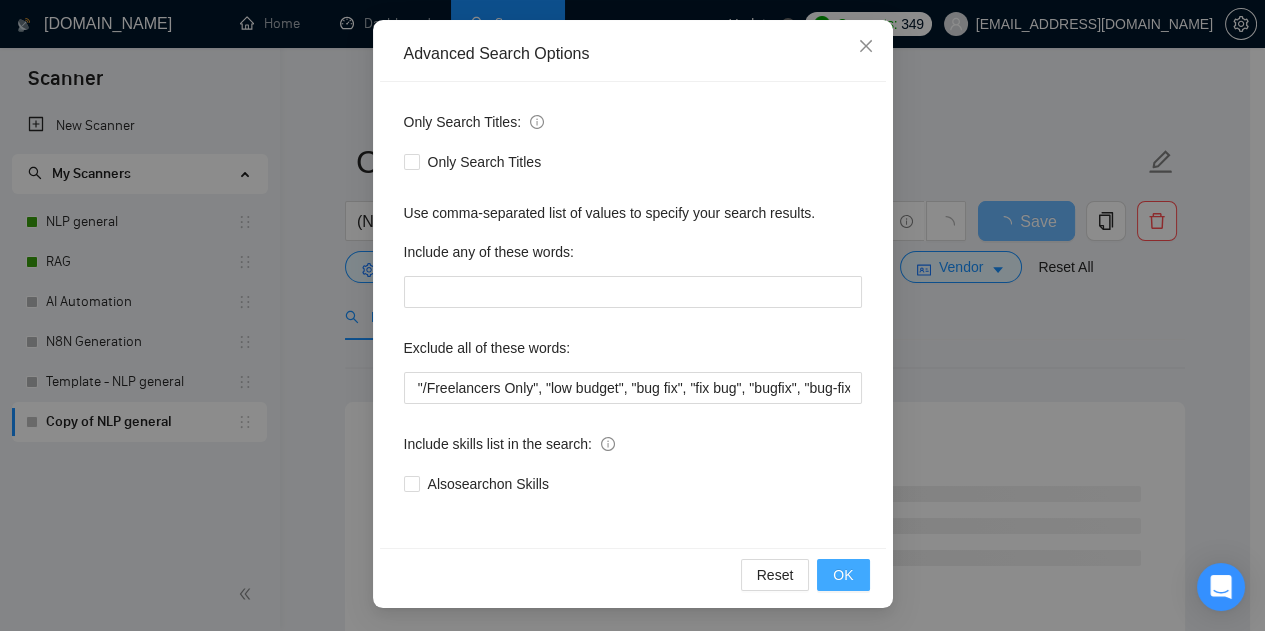 scroll, scrollTop: 0, scrollLeft: 0, axis: both 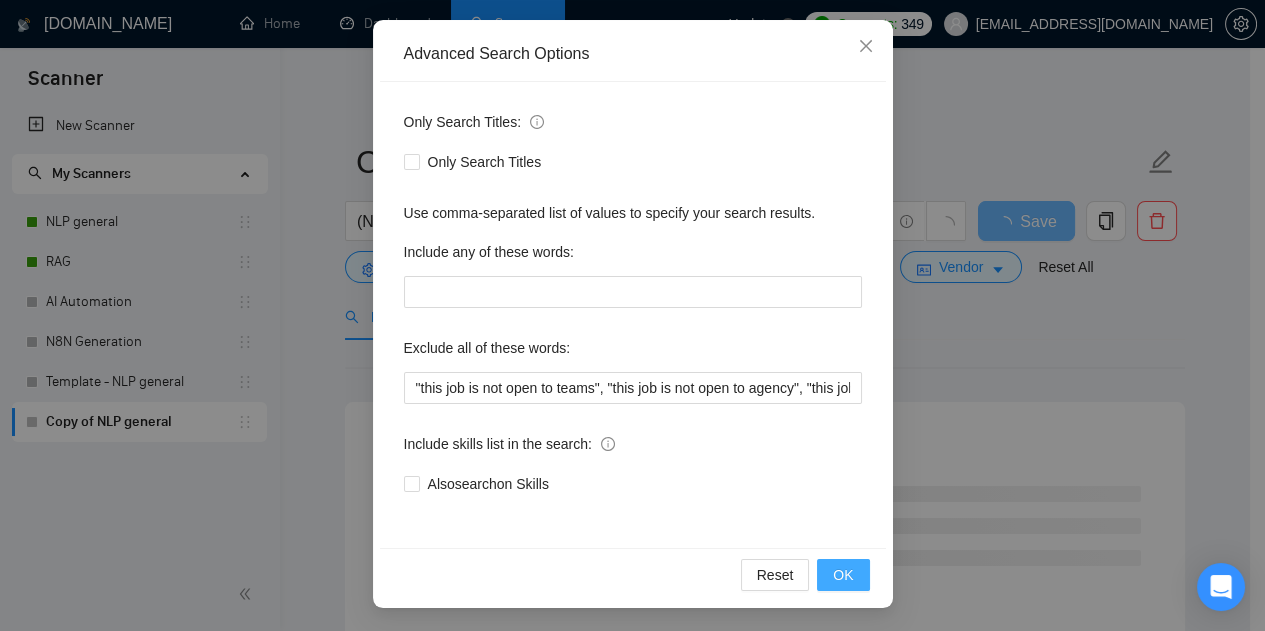 click on "OK" at bounding box center (843, 575) 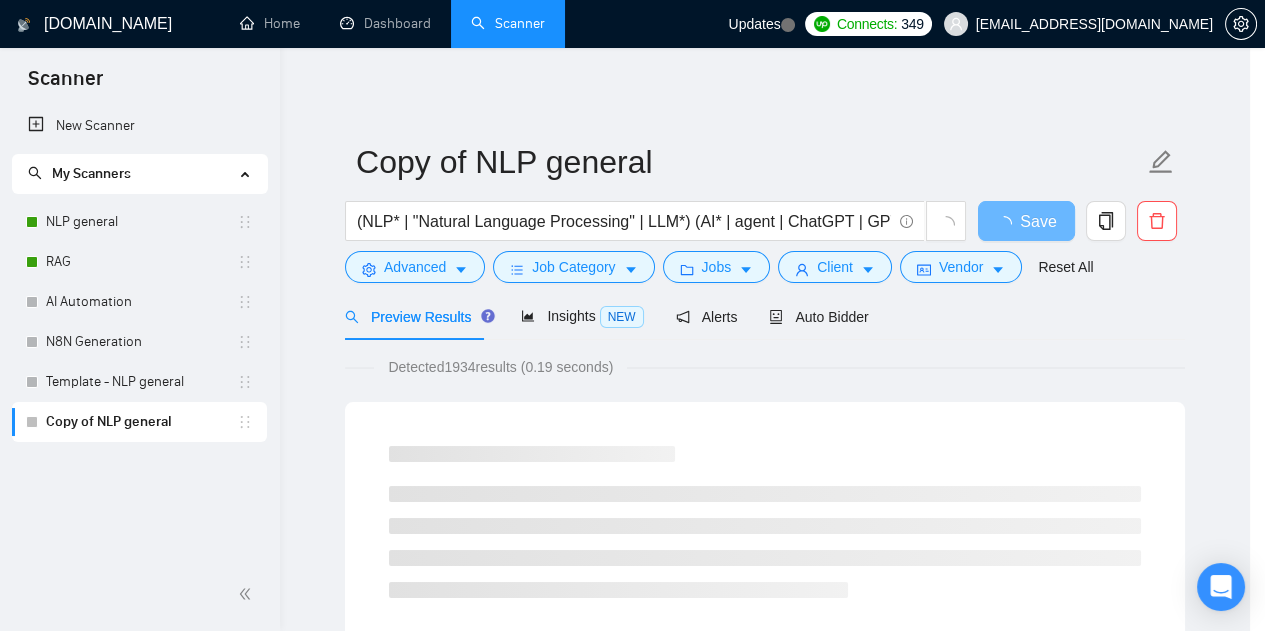 scroll, scrollTop: 100, scrollLeft: 0, axis: vertical 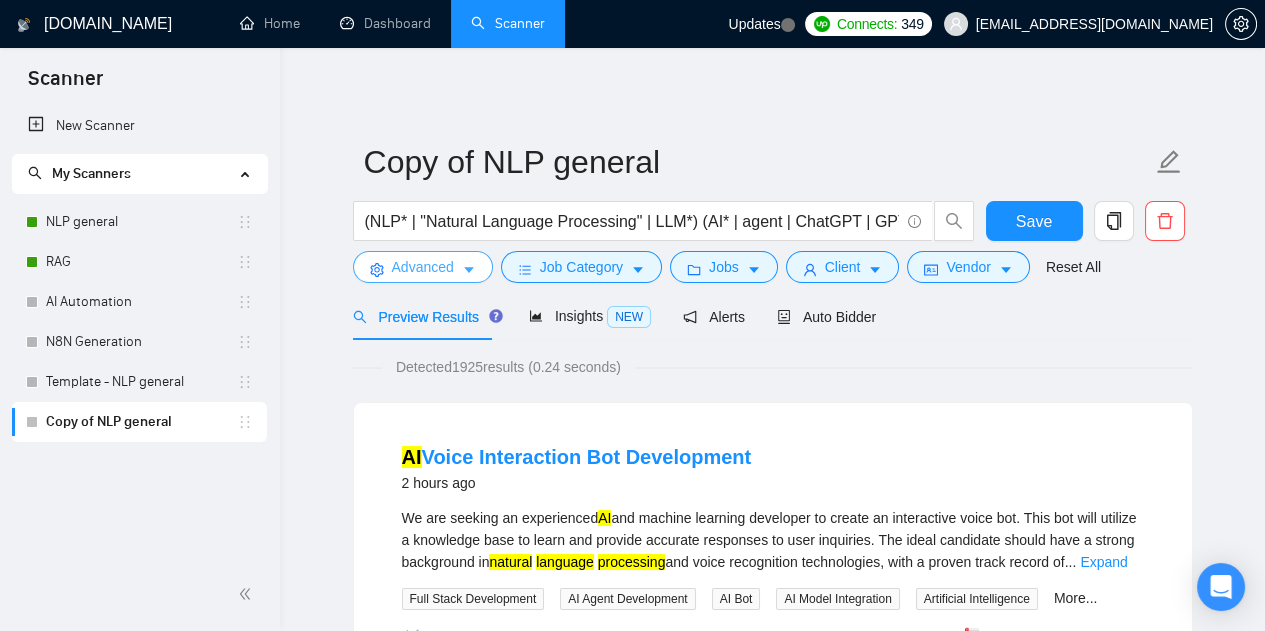 click 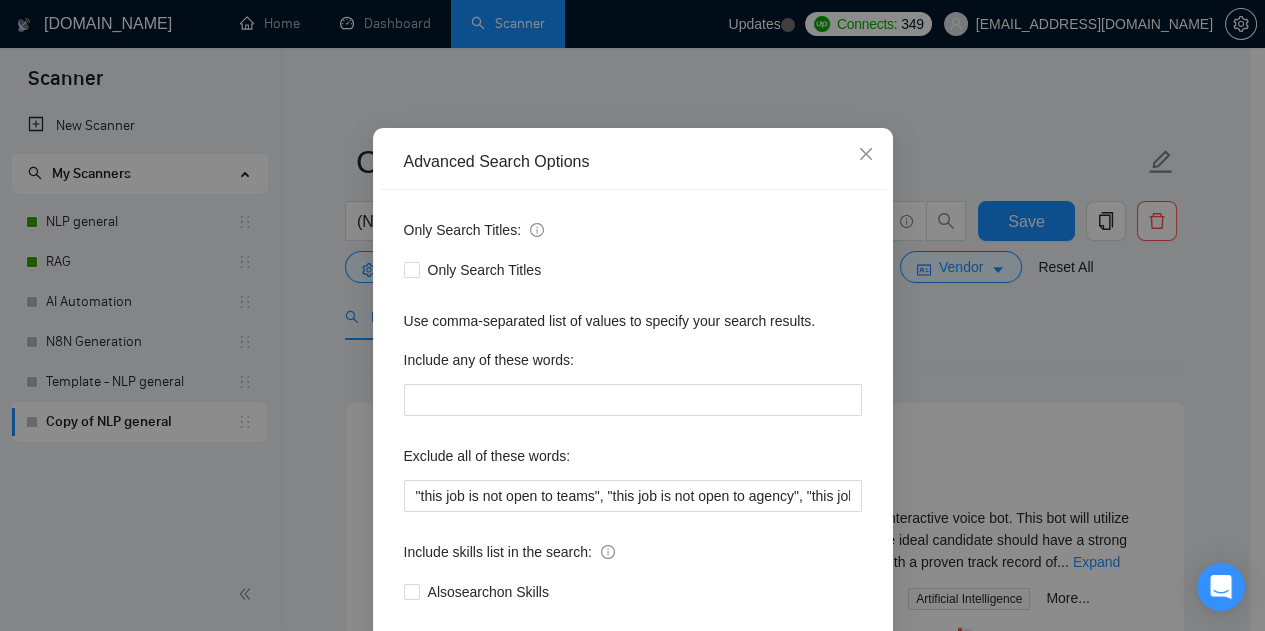 scroll, scrollTop: 92, scrollLeft: 0, axis: vertical 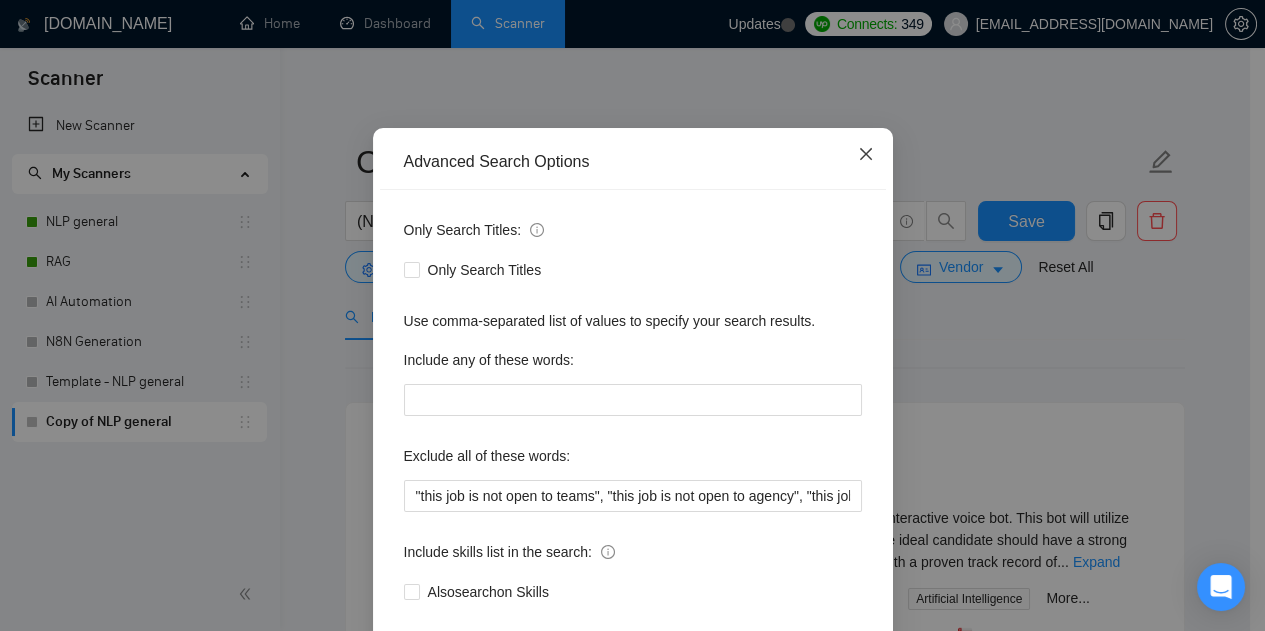 click 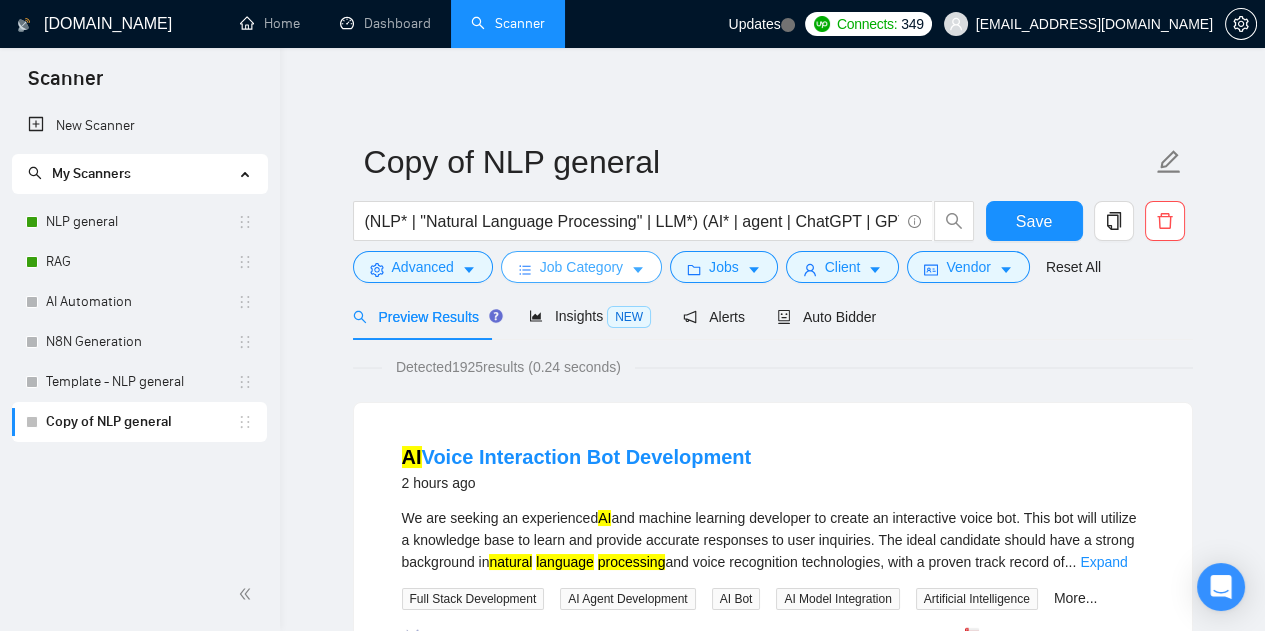 click on "Job Category" at bounding box center (581, 267) 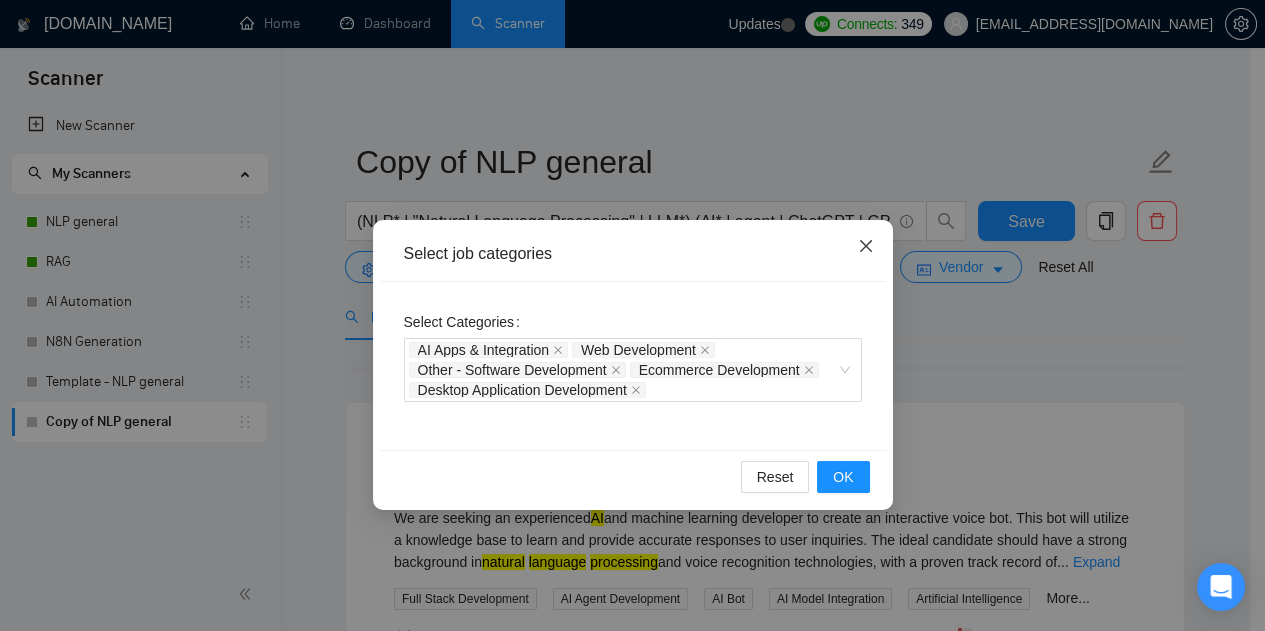 click 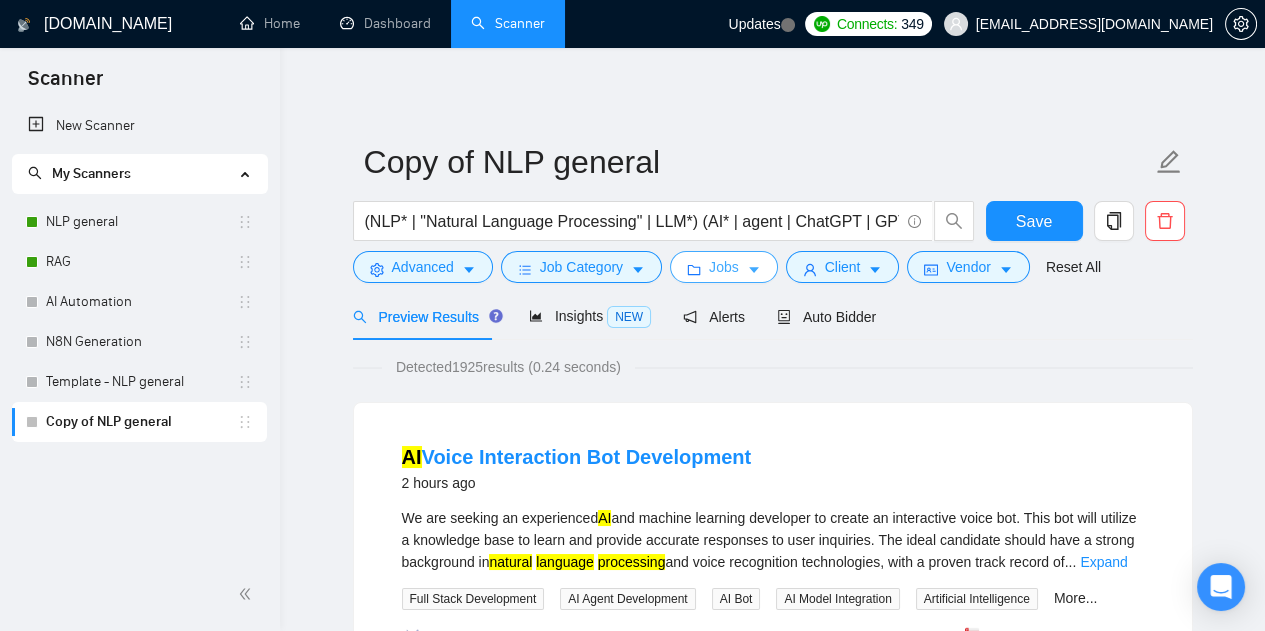 click 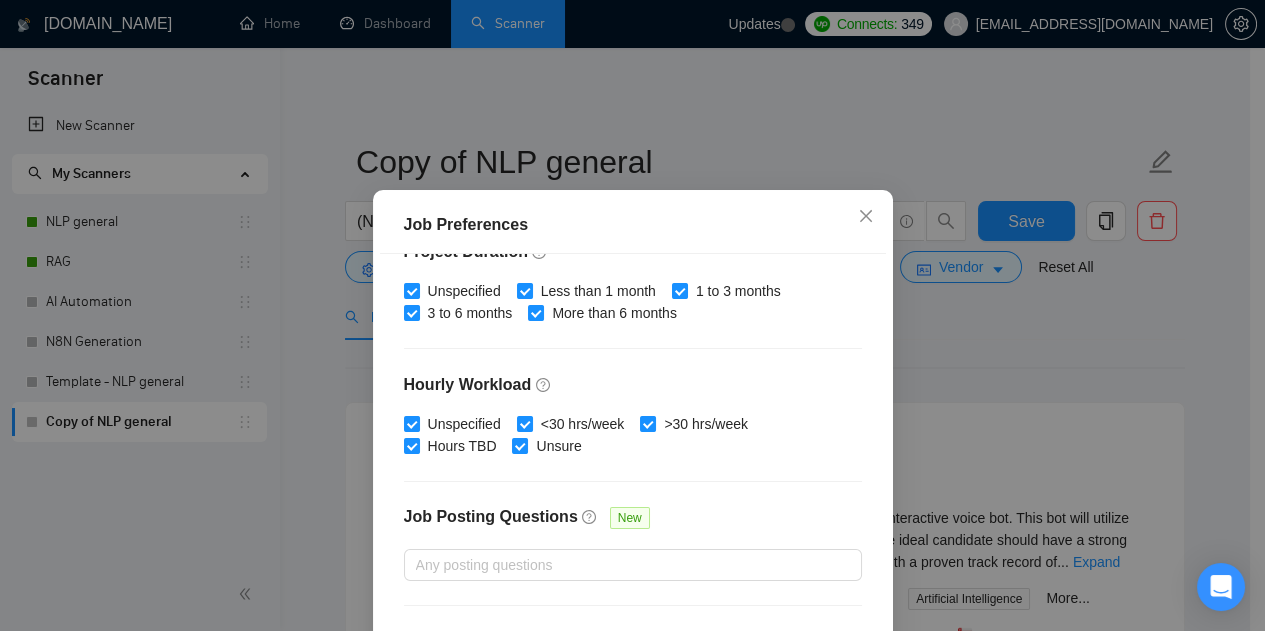 scroll, scrollTop: 684, scrollLeft: 0, axis: vertical 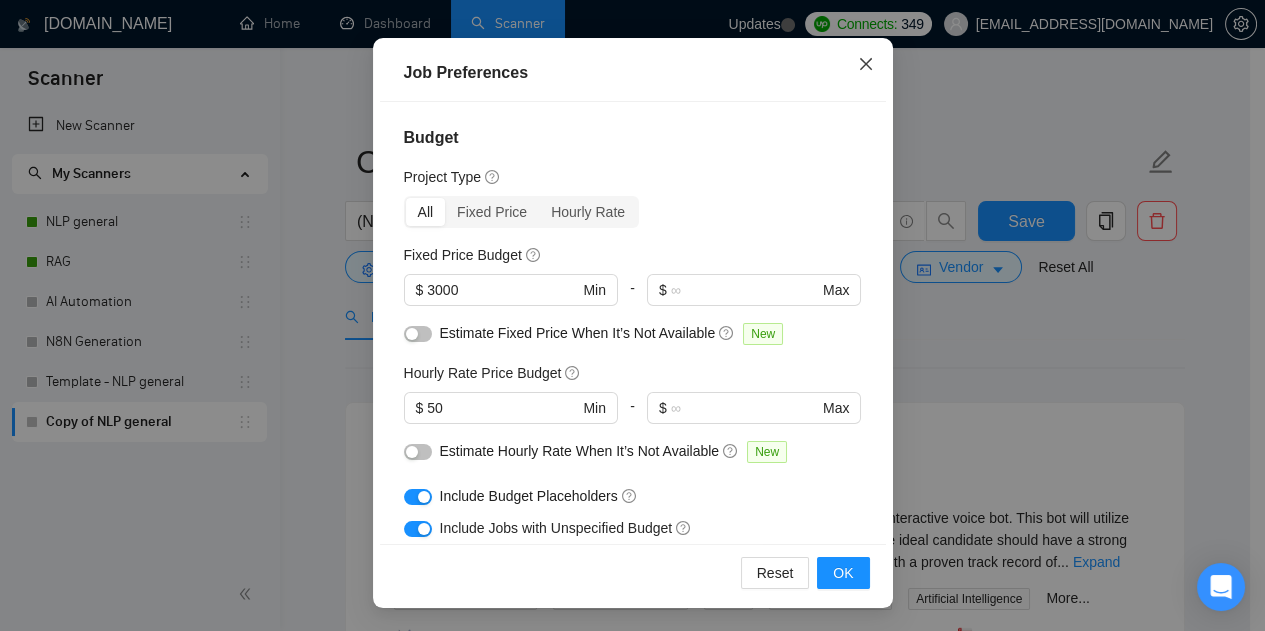 click 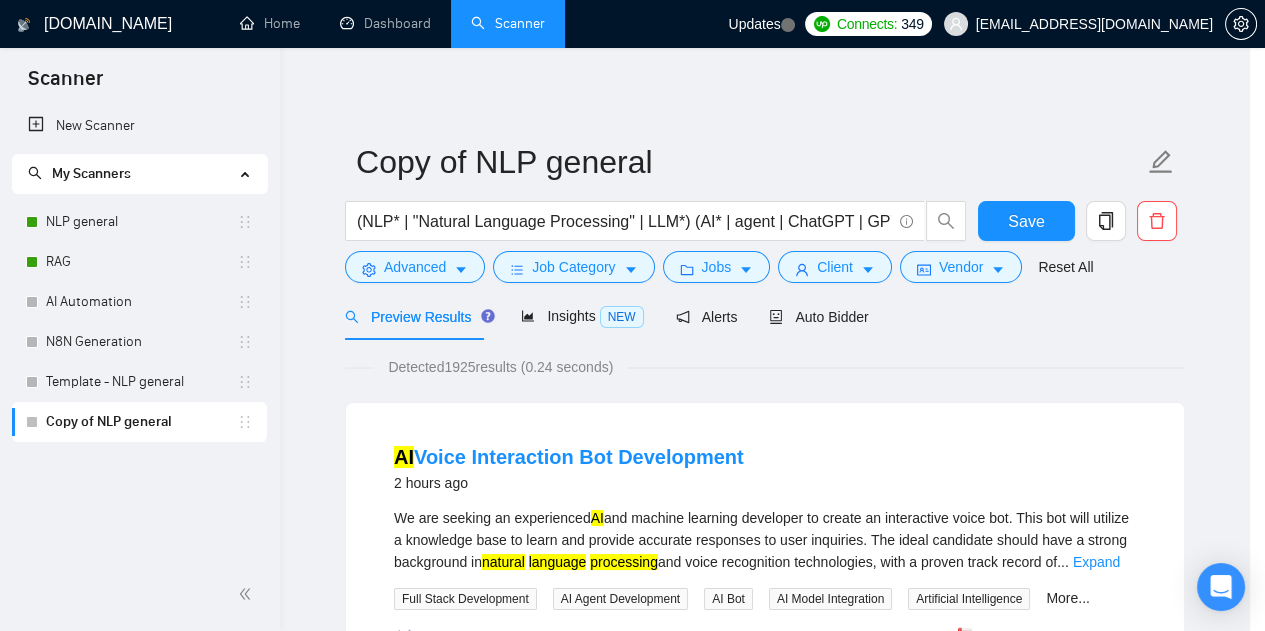 scroll, scrollTop: 82, scrollLeft: 0, axis: vertical 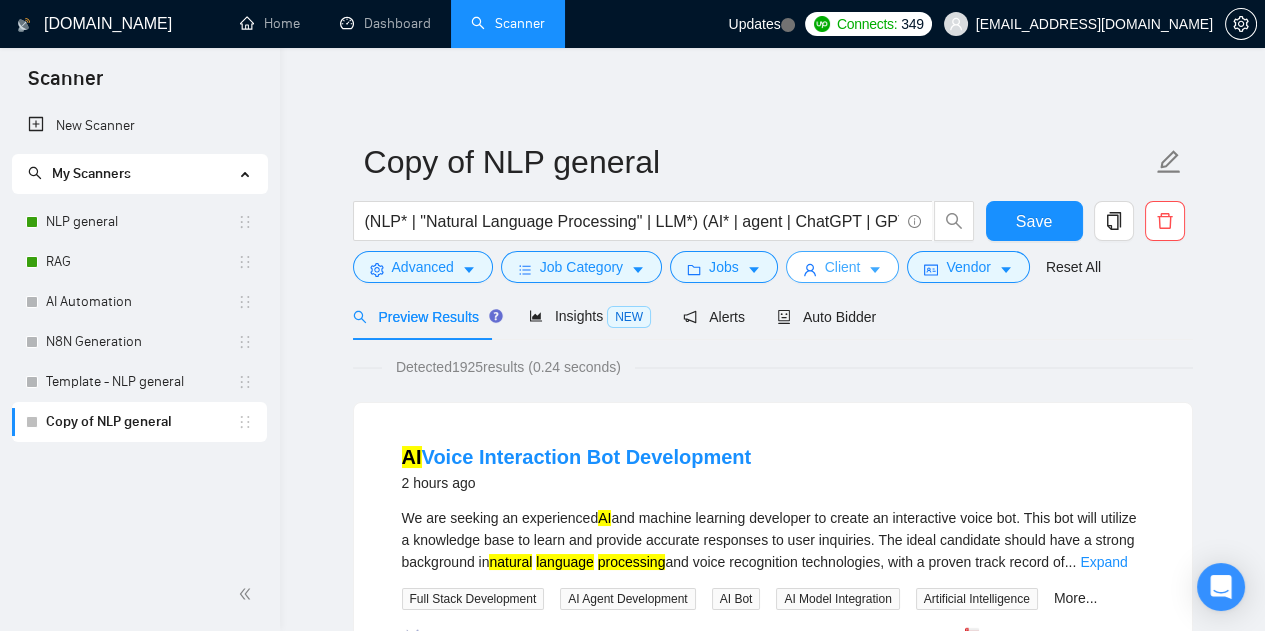 click on "Client" at bounding box center (843, 267) 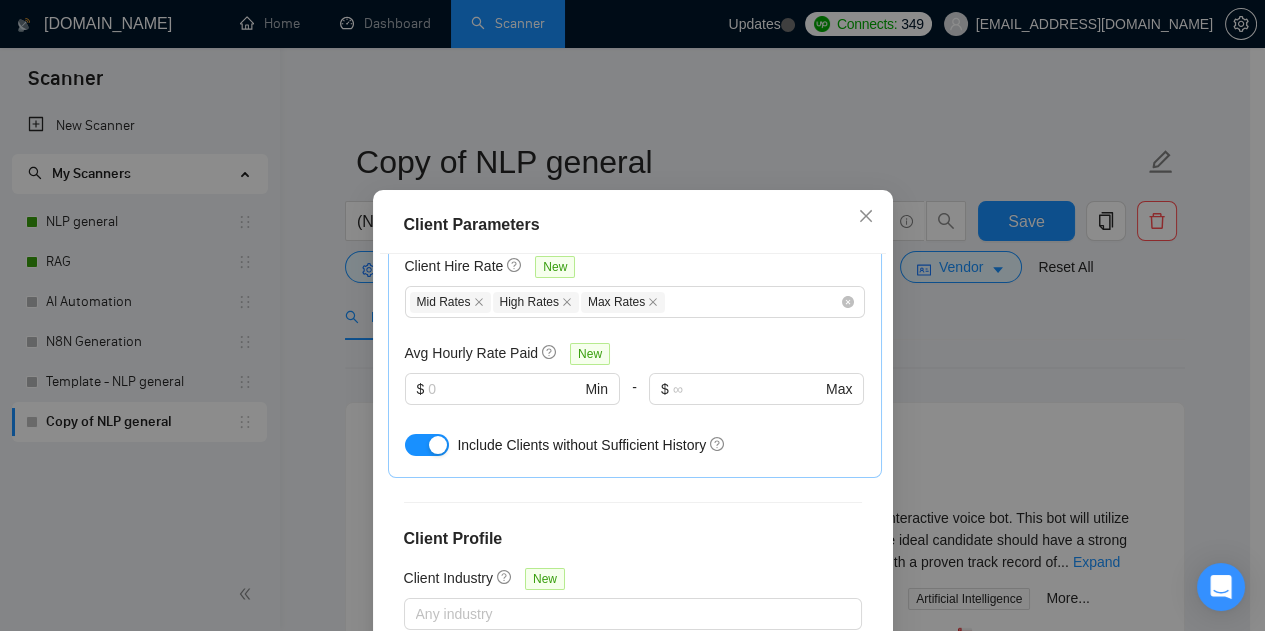 scroll, scrollTop: 832, scrollLeft: 0, axis: vertical 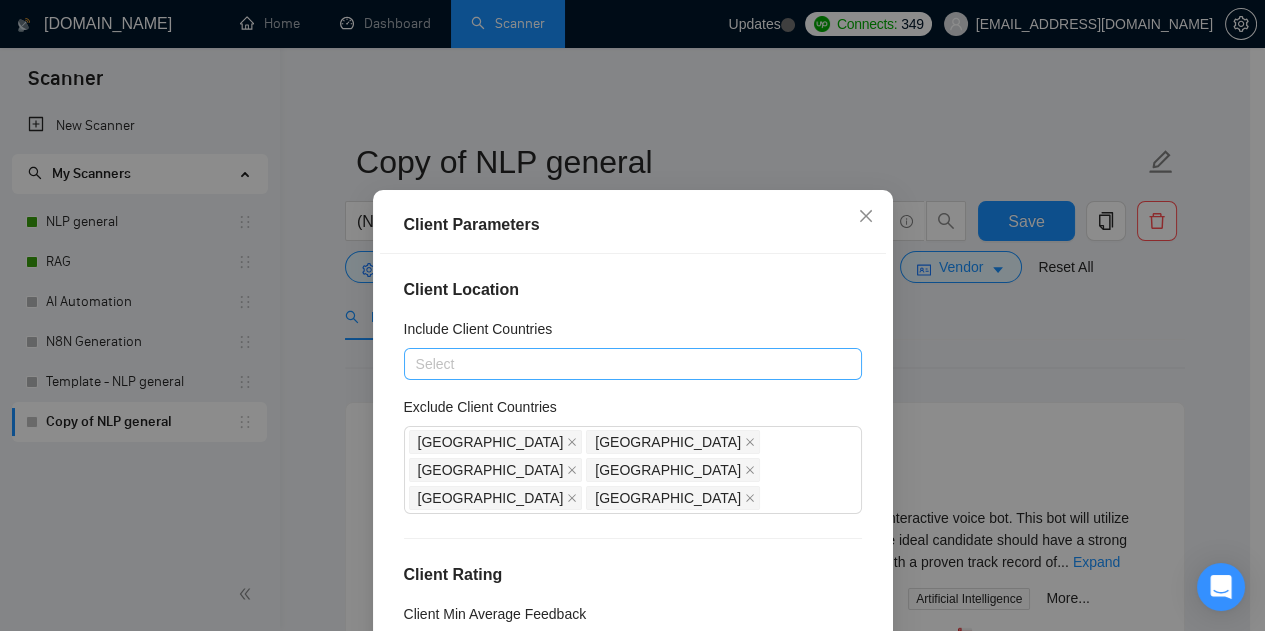 click on "Select" at bounding box center [633, 364] 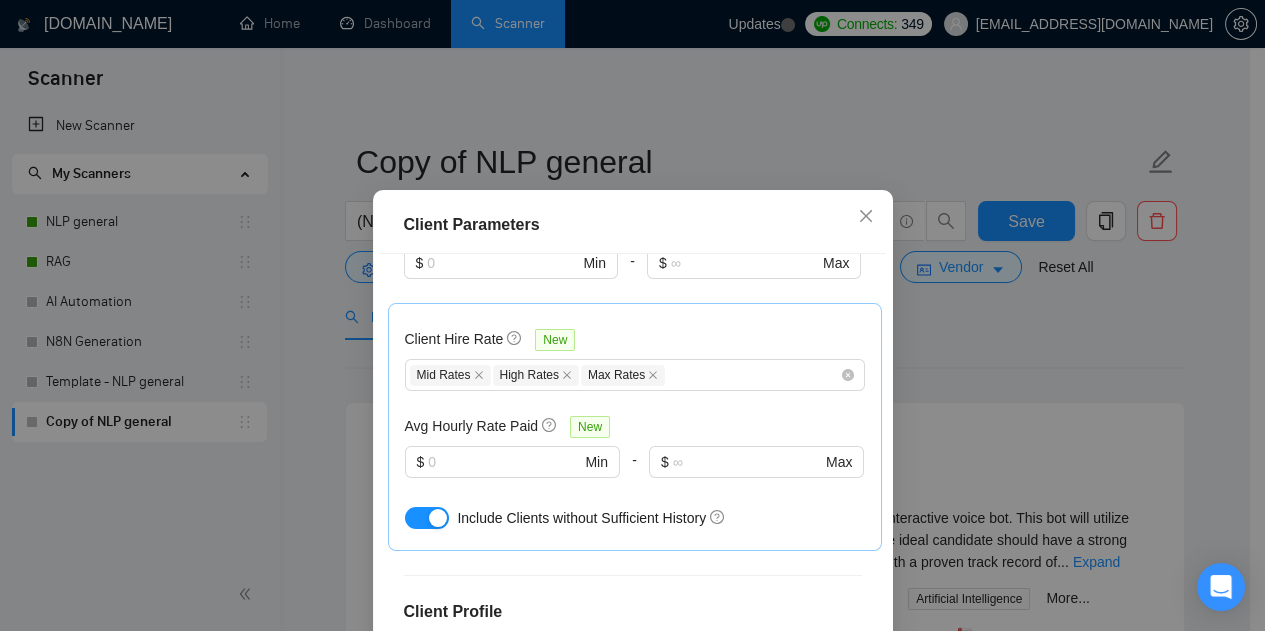 scroll, scrollTop: 832, scrollLeft: 0, axis: vertical 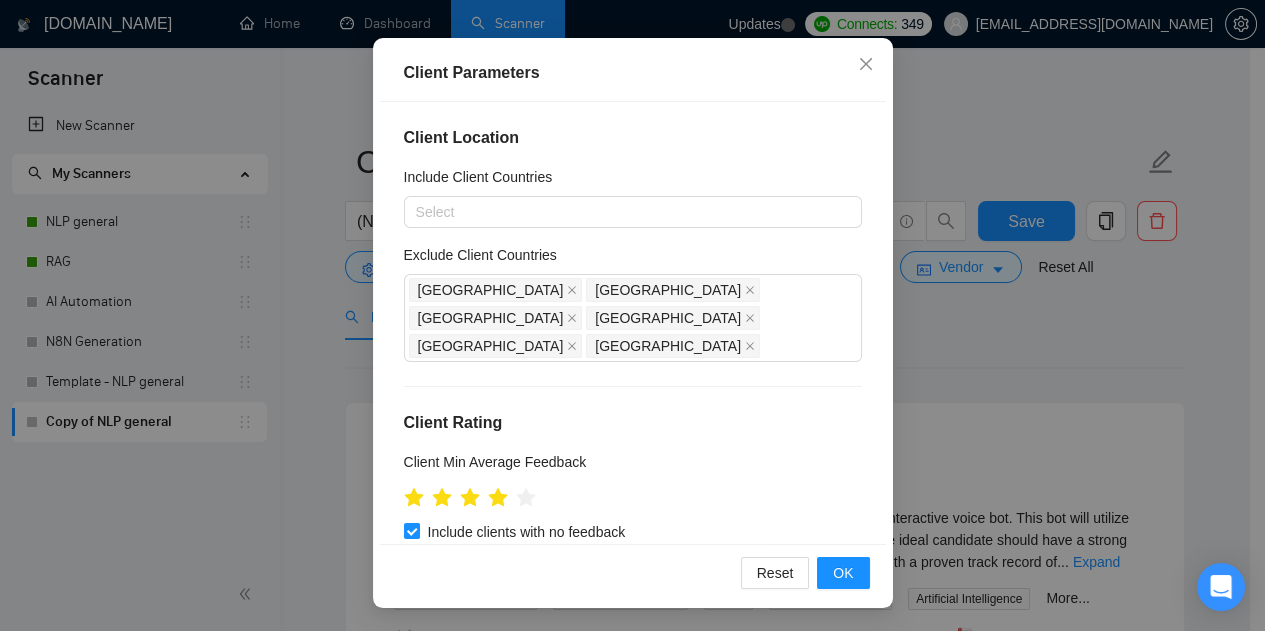 click on "Client Parameters Client Location Include Client Countries   Select Exclude Client Countries [GEOGRAPHIC_DATA] [GEOGRAPHIC_DATA] [GEOGRAPHIC_DATA] [GEOGRAPHIC_DATA] [GEOGRAPHIC_DATA] [GEOGRAPHIC_DATA]   Client Rating Client Min Average Feedback Include clients with no feedback Client Payment Details Payment Verified Hire Rate Stats   Client Total Spent $ Min - $ Max Client Hire Rate New Mid Rates High Rates Max Rates     Avg Hourly Rate Paid New $ Min - $ Max Include Clients without Sufficient History Client Profile Client Industry New   Any industry Client Company Size   Any company size Enterprise Clients New   Any clients Reset OK" at bounding box center [632, 315] 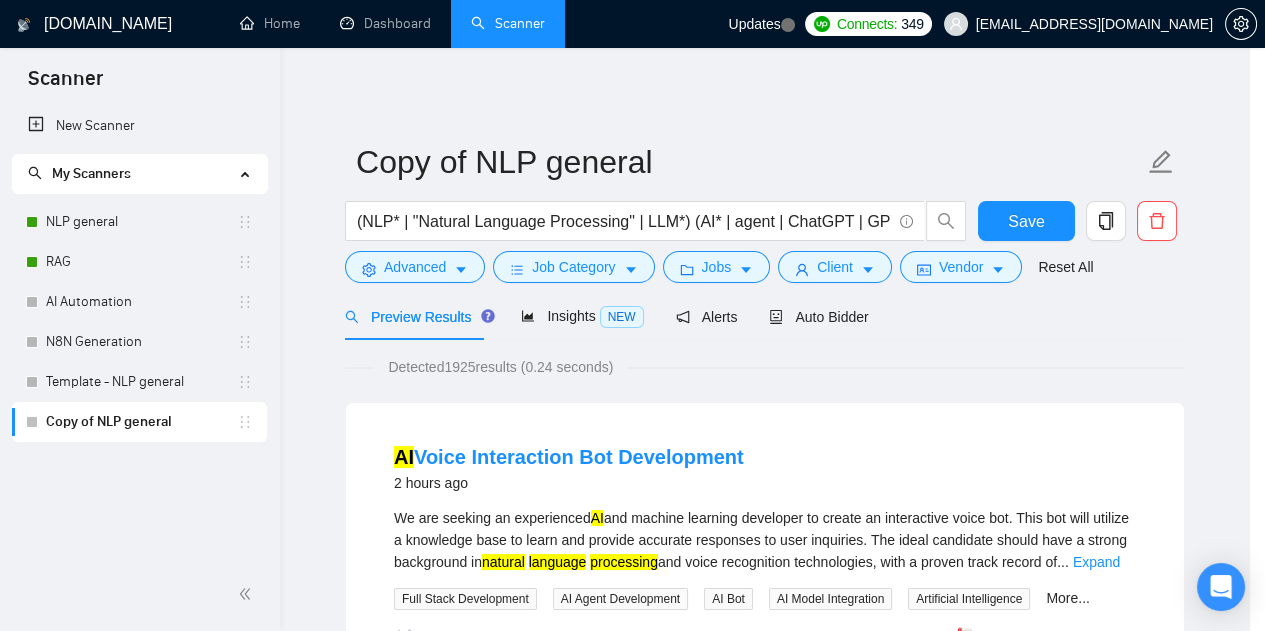 scroll, scrollTop: 82, scrollLeft: 0, axis: vertical 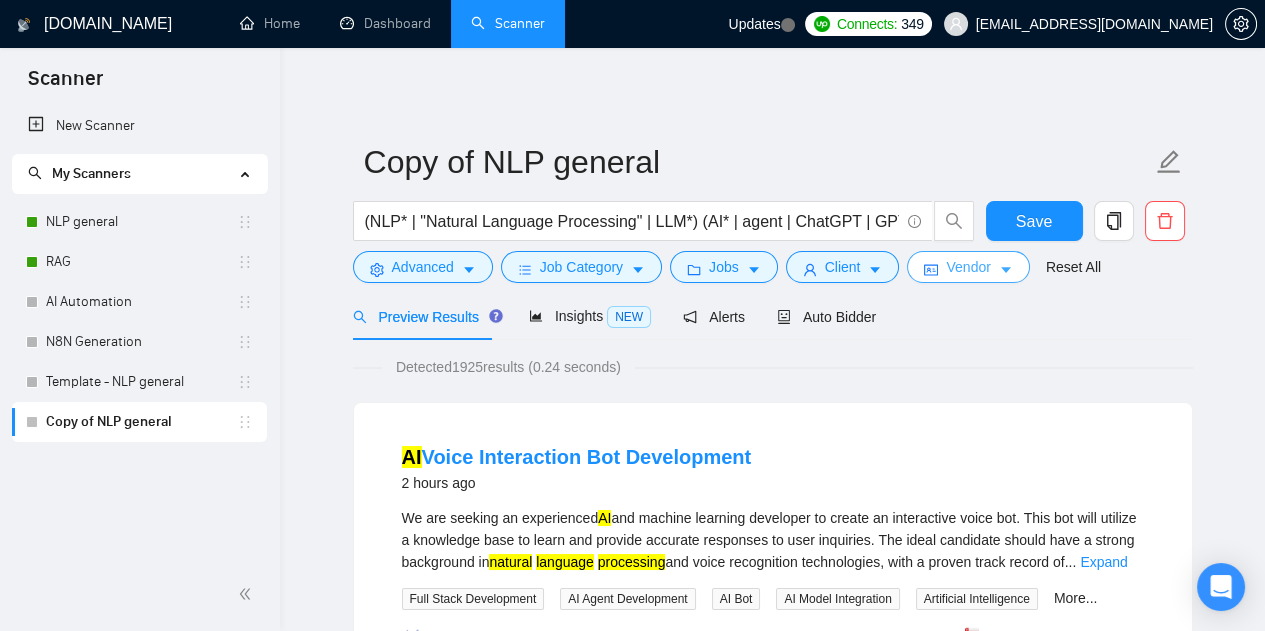 click on "Vendor" at bounding box center (968, 267) 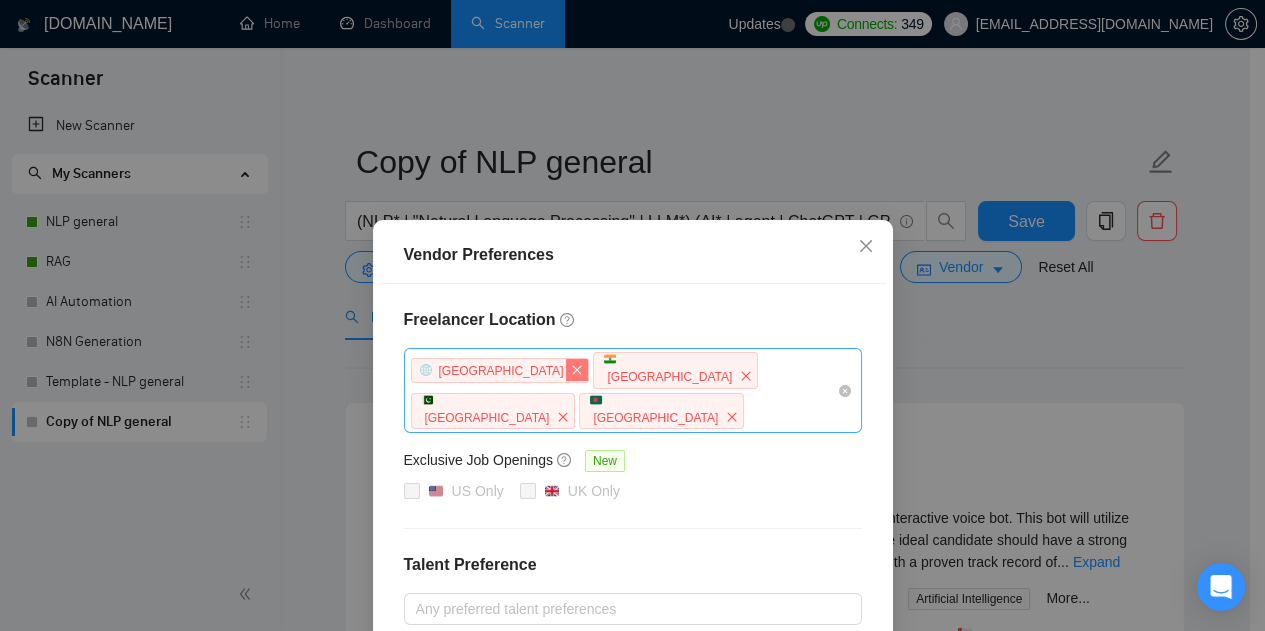 click 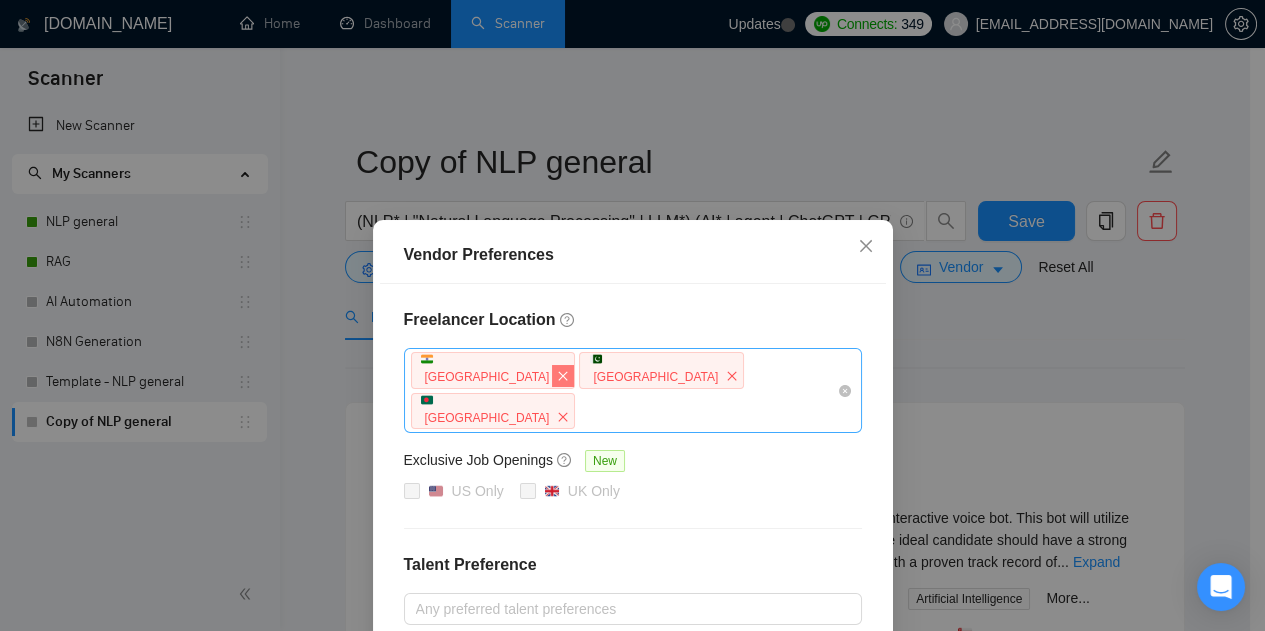 click 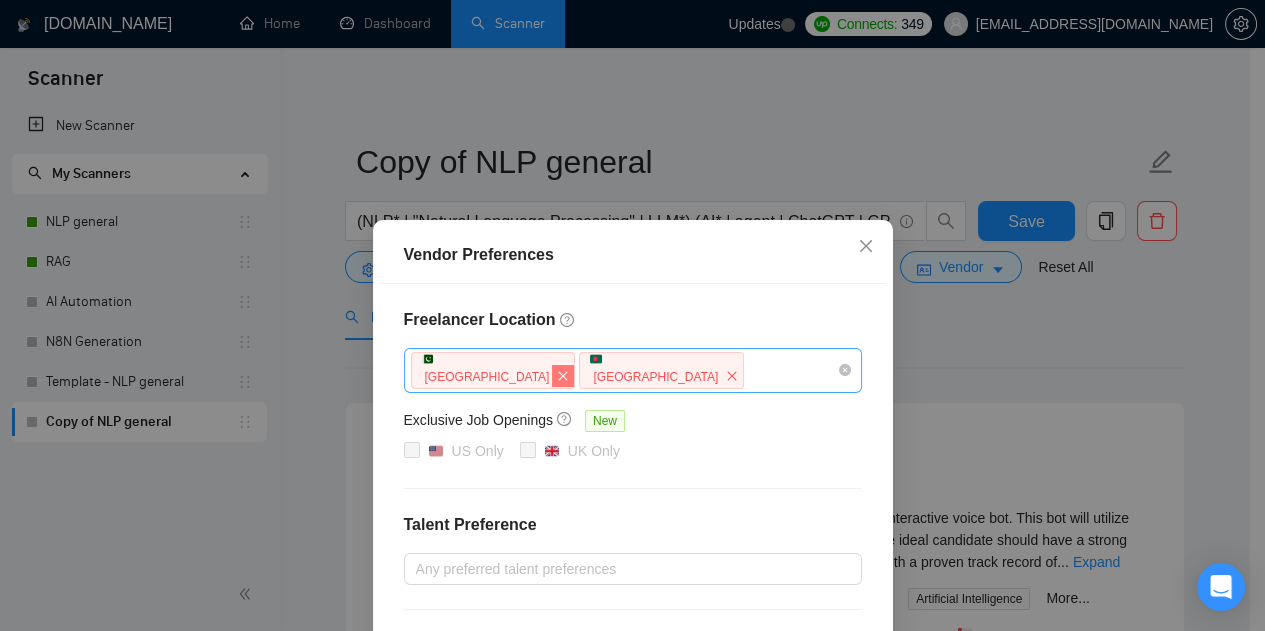 click 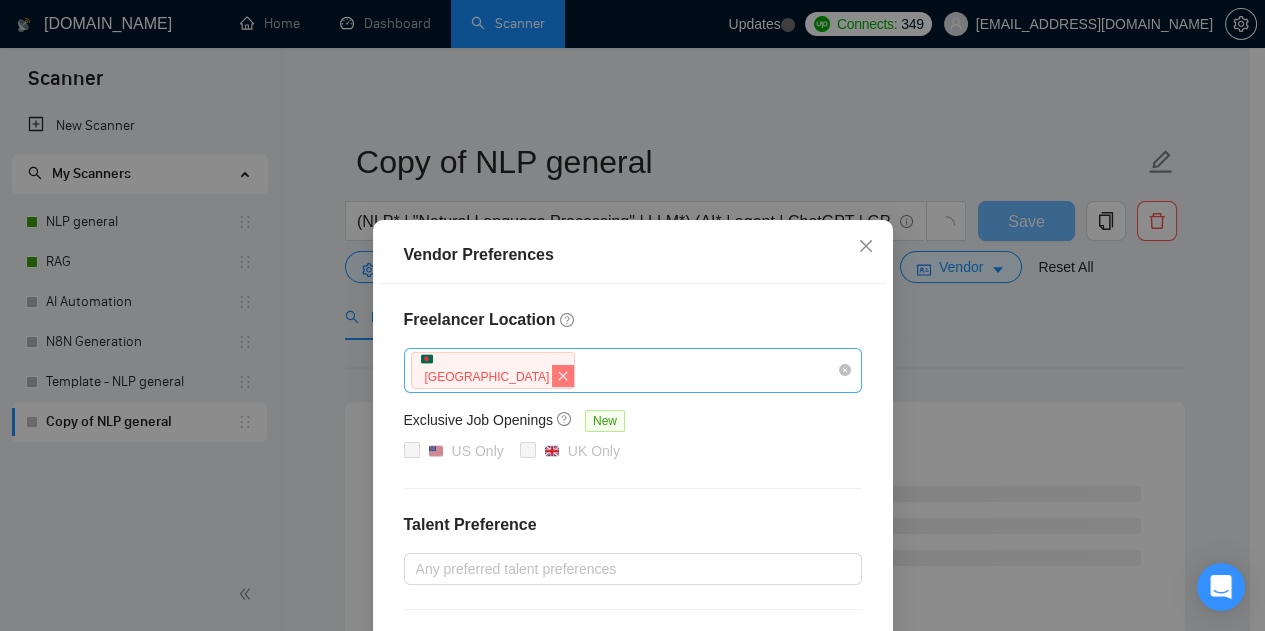 click 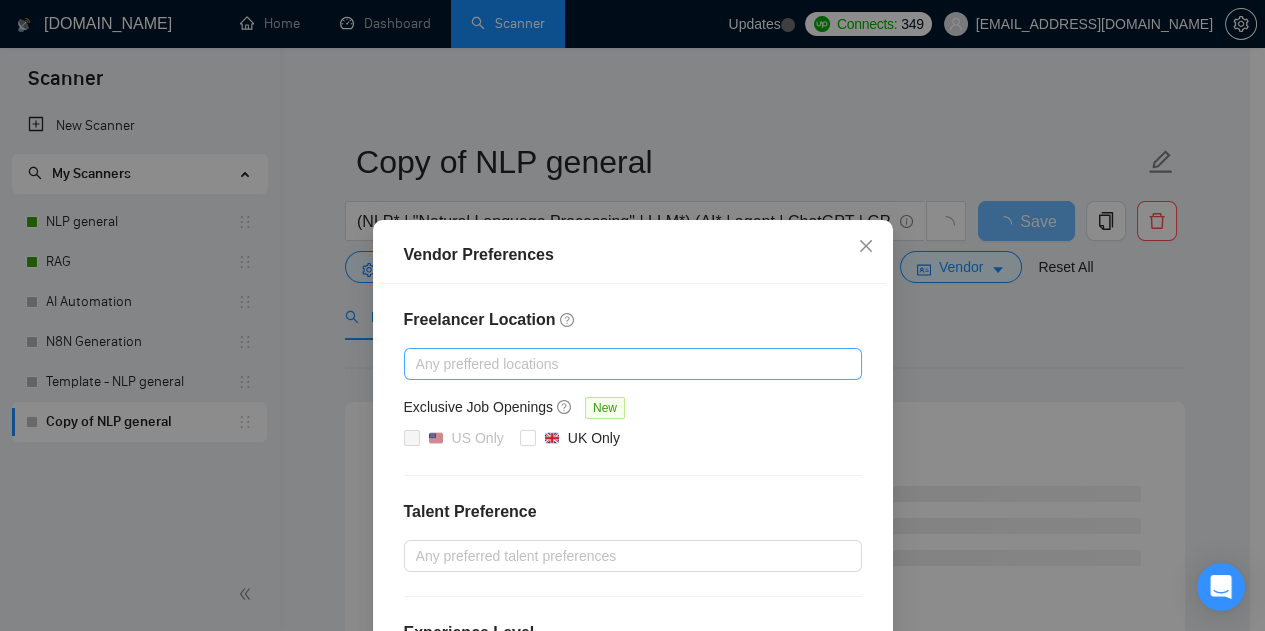 click on "Exclusive Job Openings New" at bounding box center (633, 411) 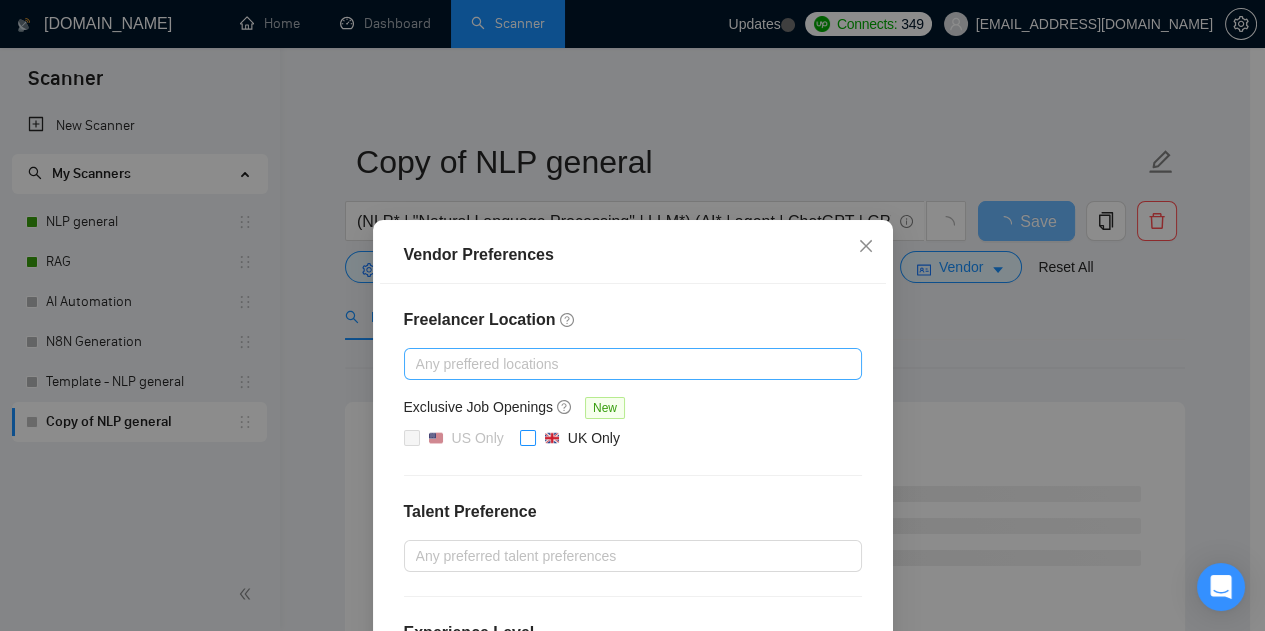 click on "UK Only" at bounding box center (594, 438) 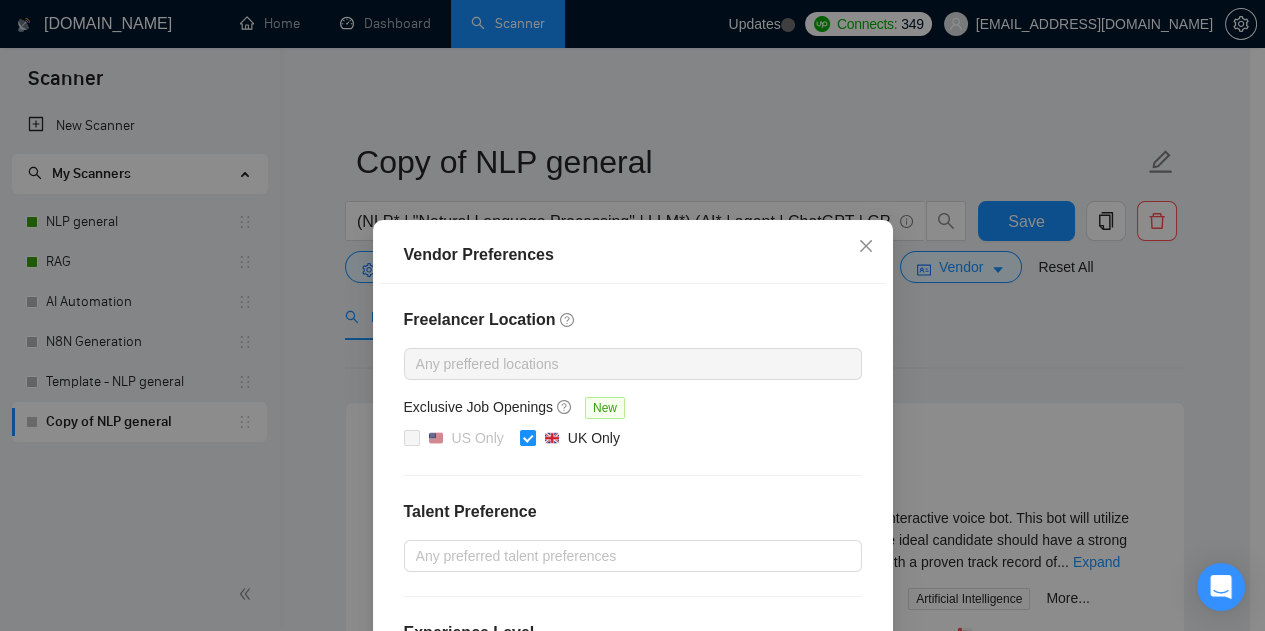 click on "Freelancer Location     Any preffered locations Exclusive Job Openings New US Only UK Only Talent Preference   Any preferred talent preferences Experience Level Intermediate Expert   Freelancer's Spoken Languages New Spanish German French" at bounding box center [633, 561] 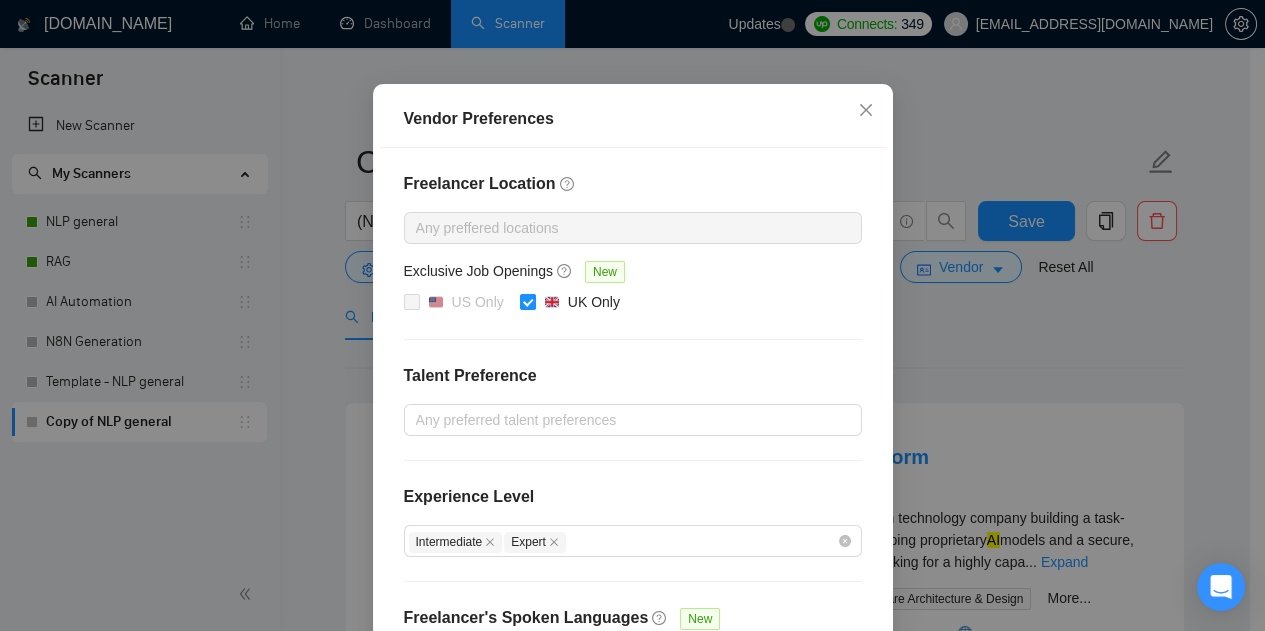 scroll, scrollTop: 138, scrollLeft: 0, axis: vertical 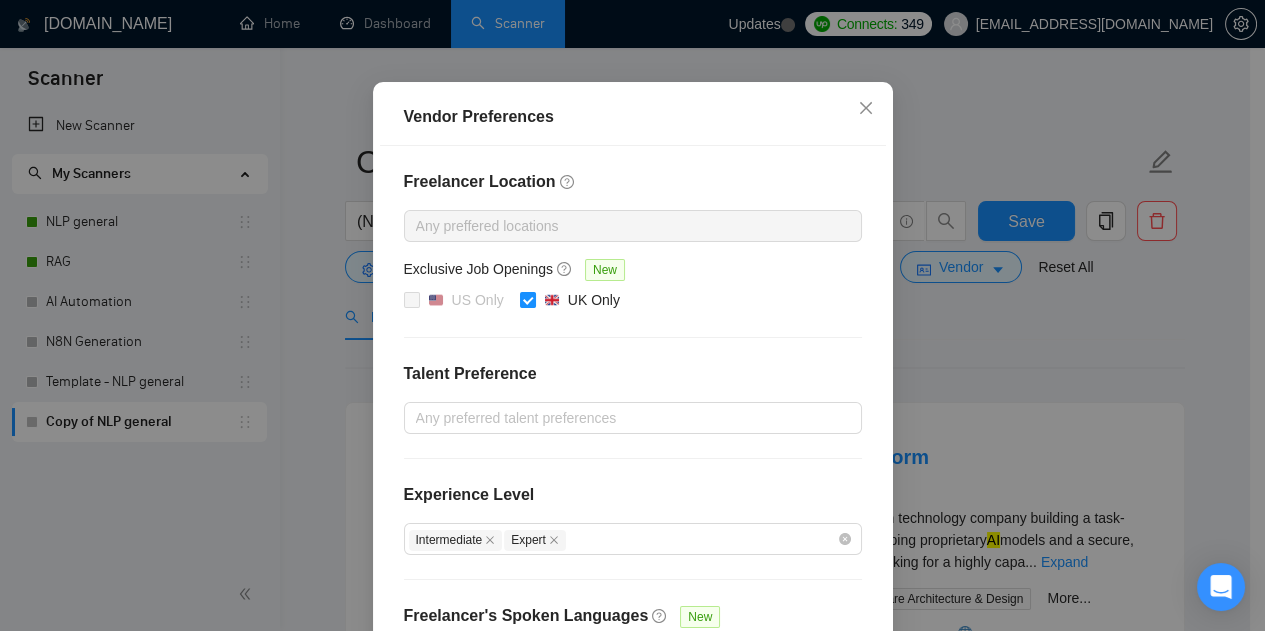 click on "Freelancer Location" at bounding box center [633, 182] 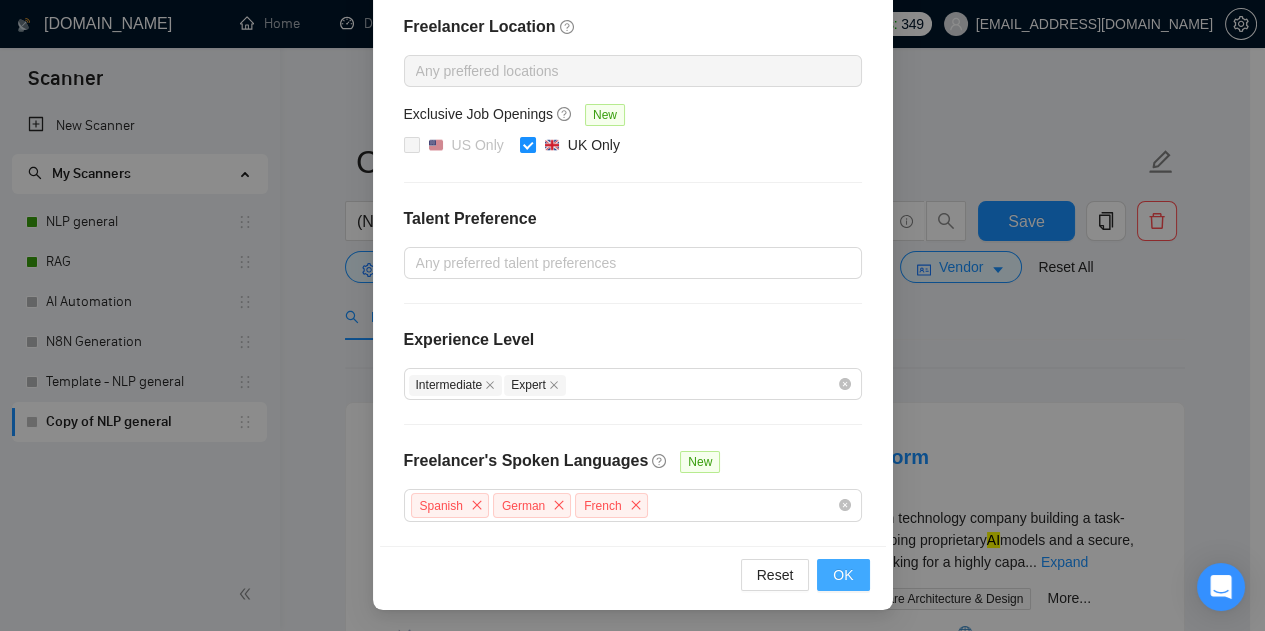 click on "OK" at bounding box center (843, 575) 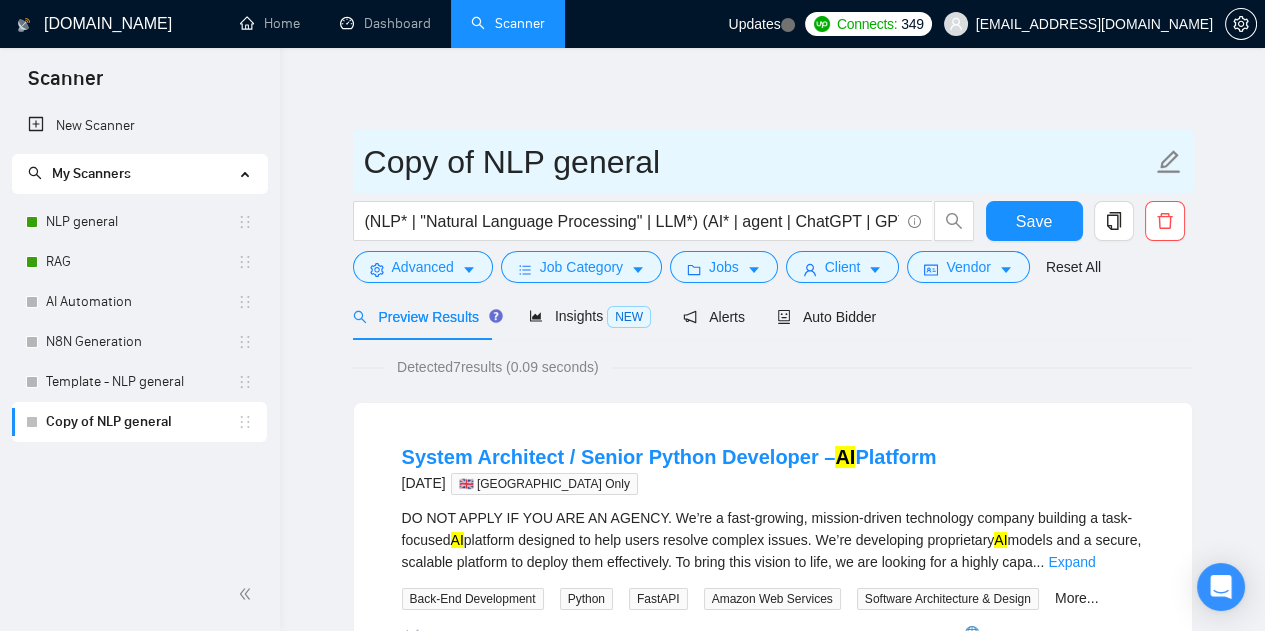 click 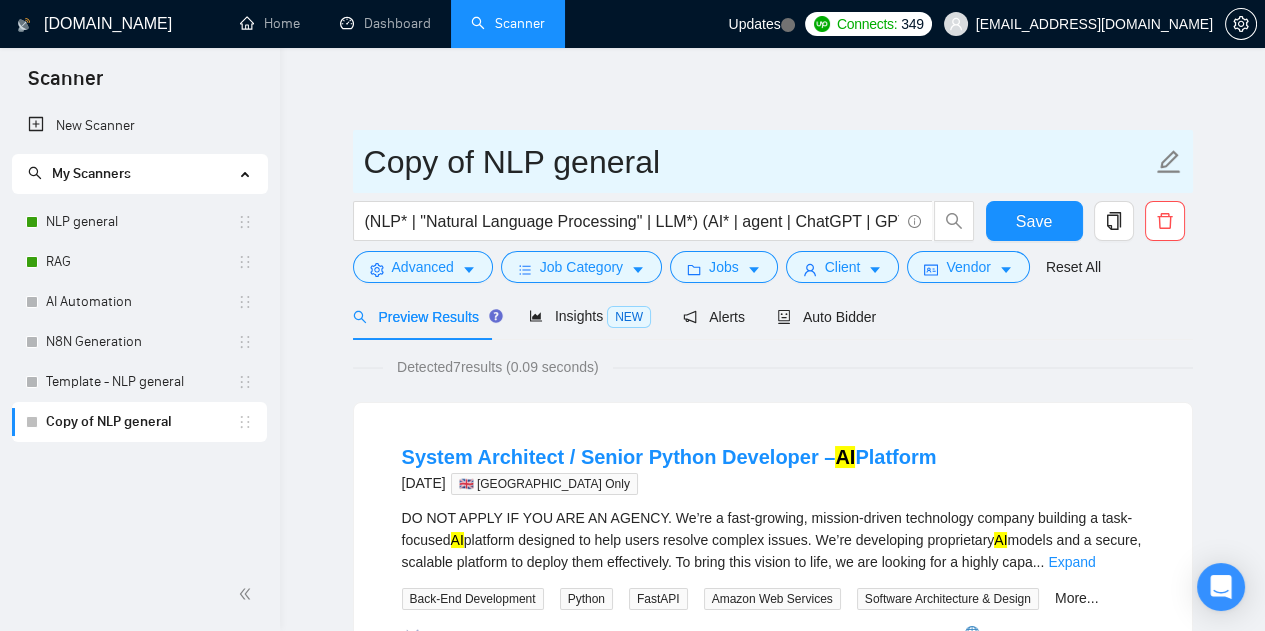 drag, startPoint x: 476, startPoint y: 169, endPoint x: 197, endPoint y: 155, distance: 279.35104 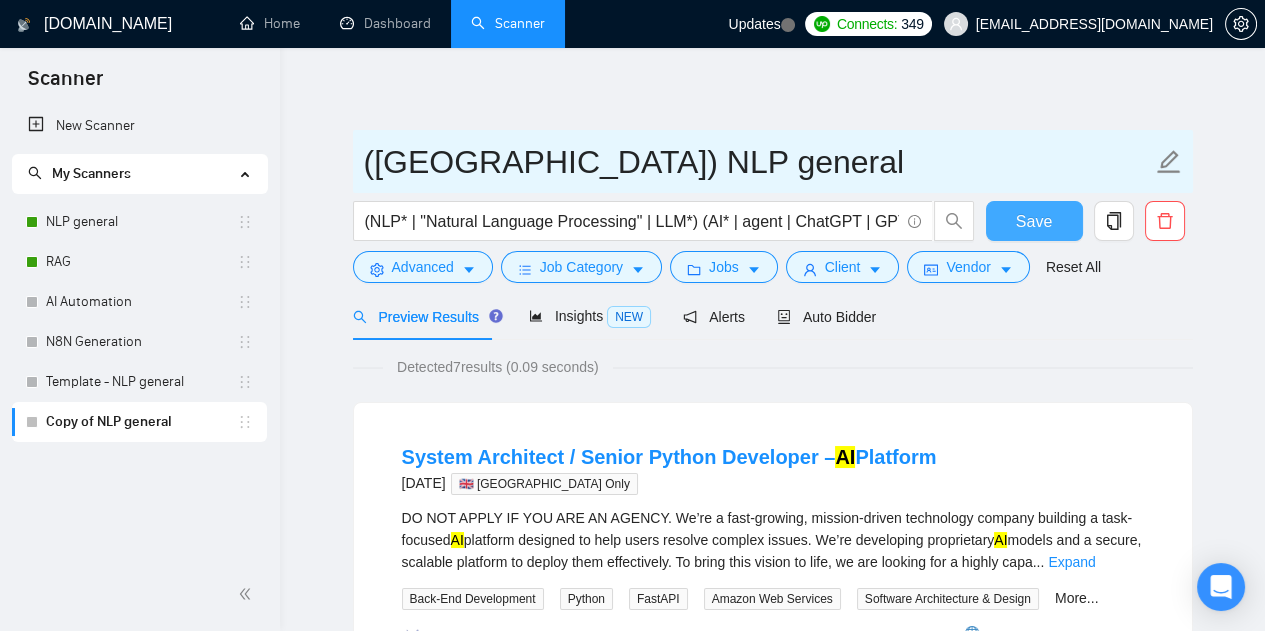 type on "([GEOGRAPHIC_DATA]) NLP general" 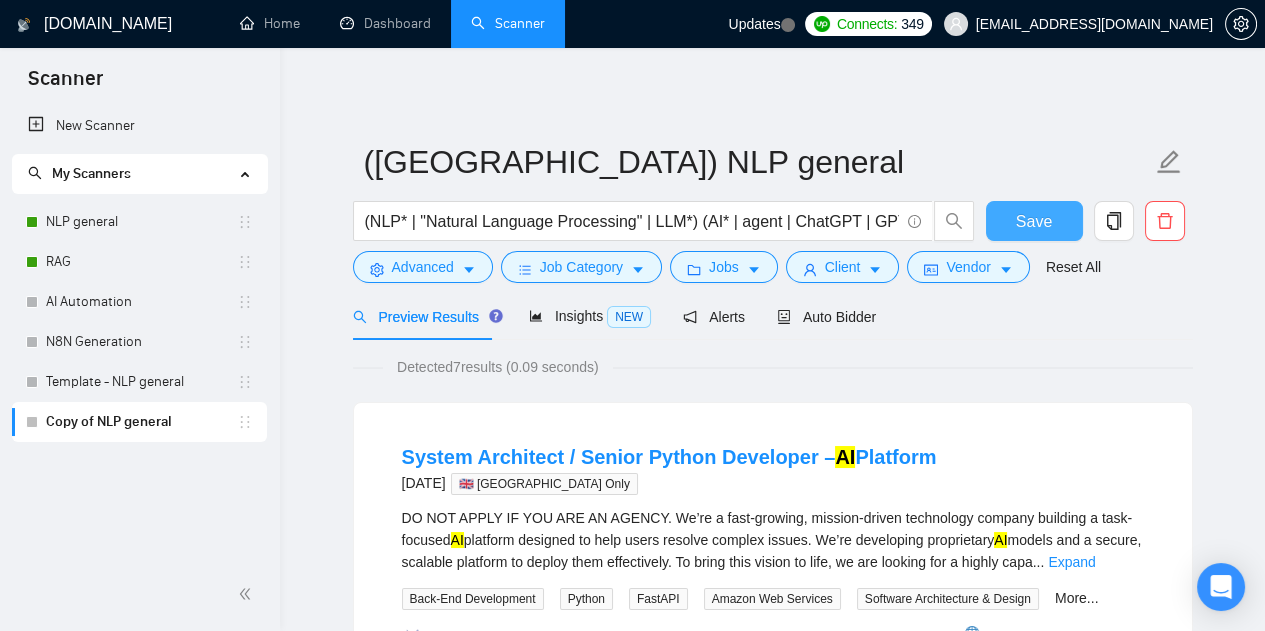 click on "Save" at bounding box center [1034, 221] 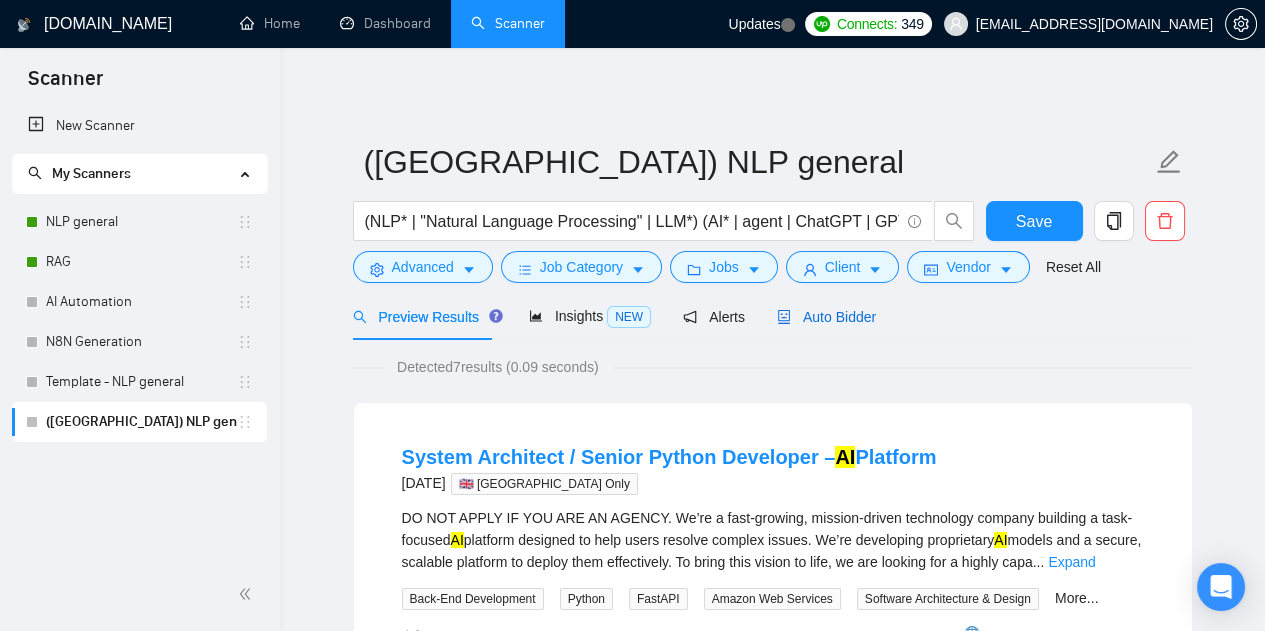 click on "Auto Bidder" at bounding box center [826, 317] 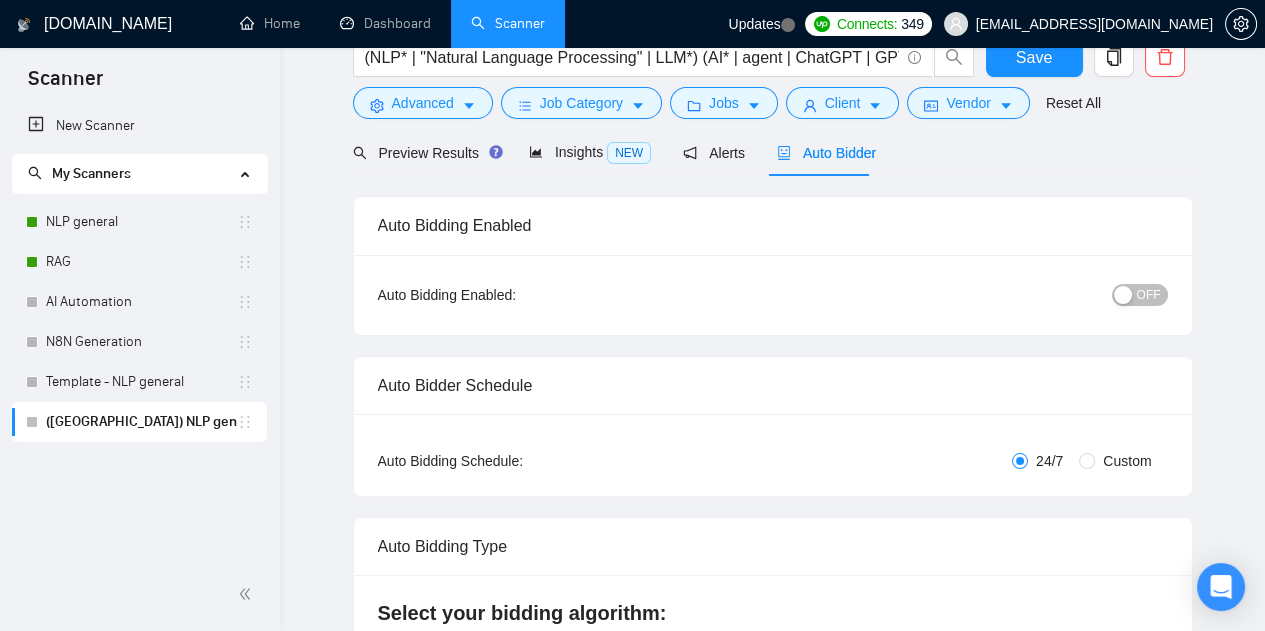 scroll, scrollTop: 79, scrollLeft: 0, axis: vertical 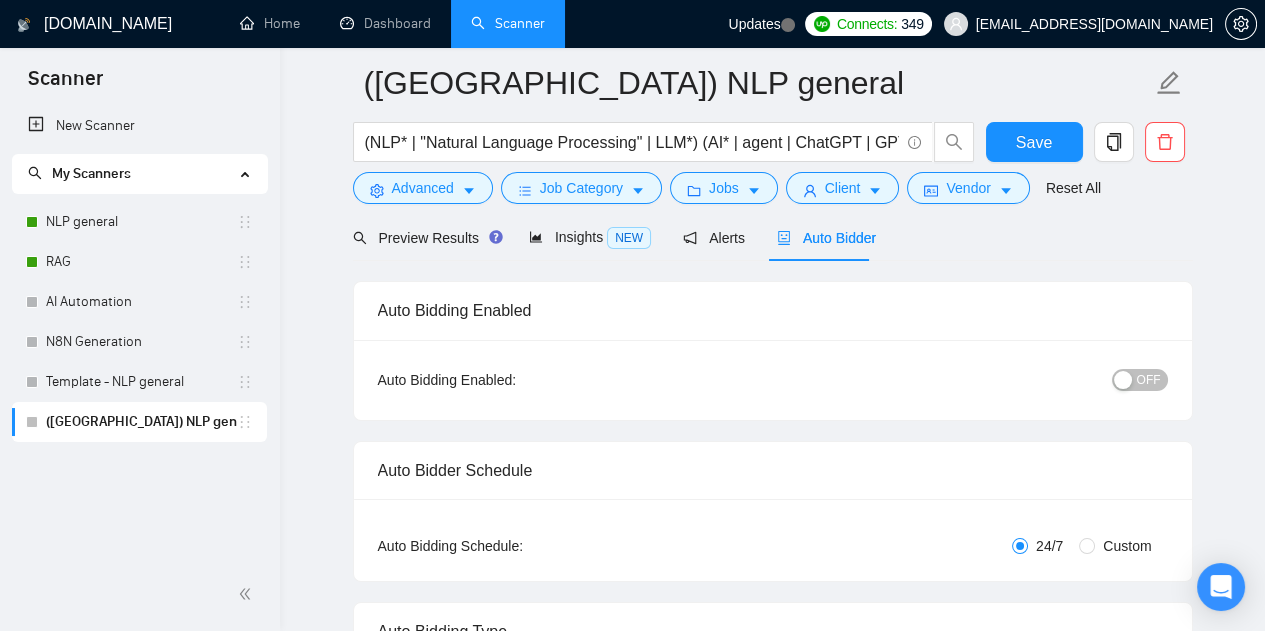 click on "OFF" at bounding box center (1149, 380) 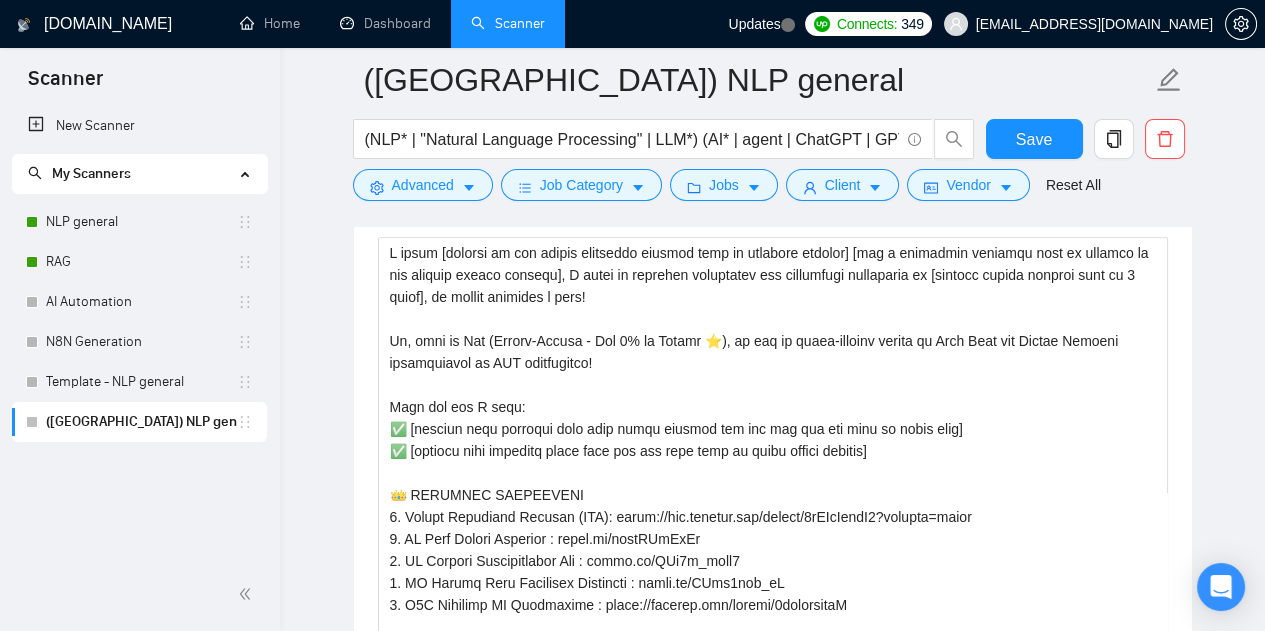 scroll, scrollTop: 1823, scrollLeft: 0, axis: vertical 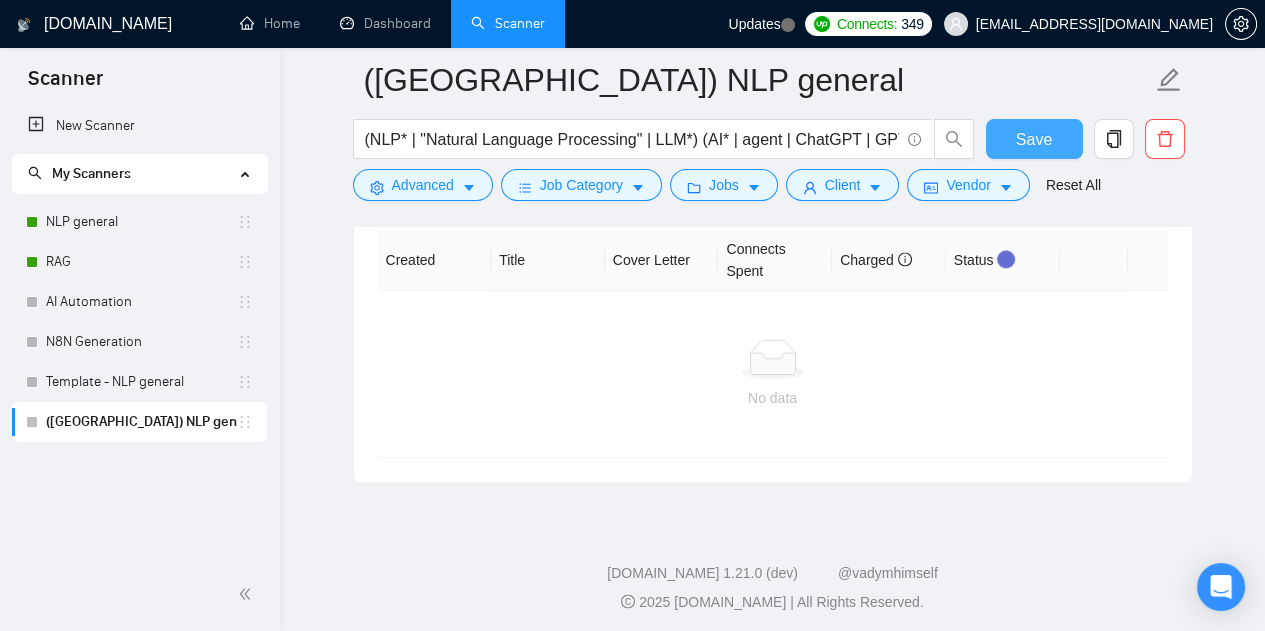 click on "Save" at bounding box center (1034, 139) 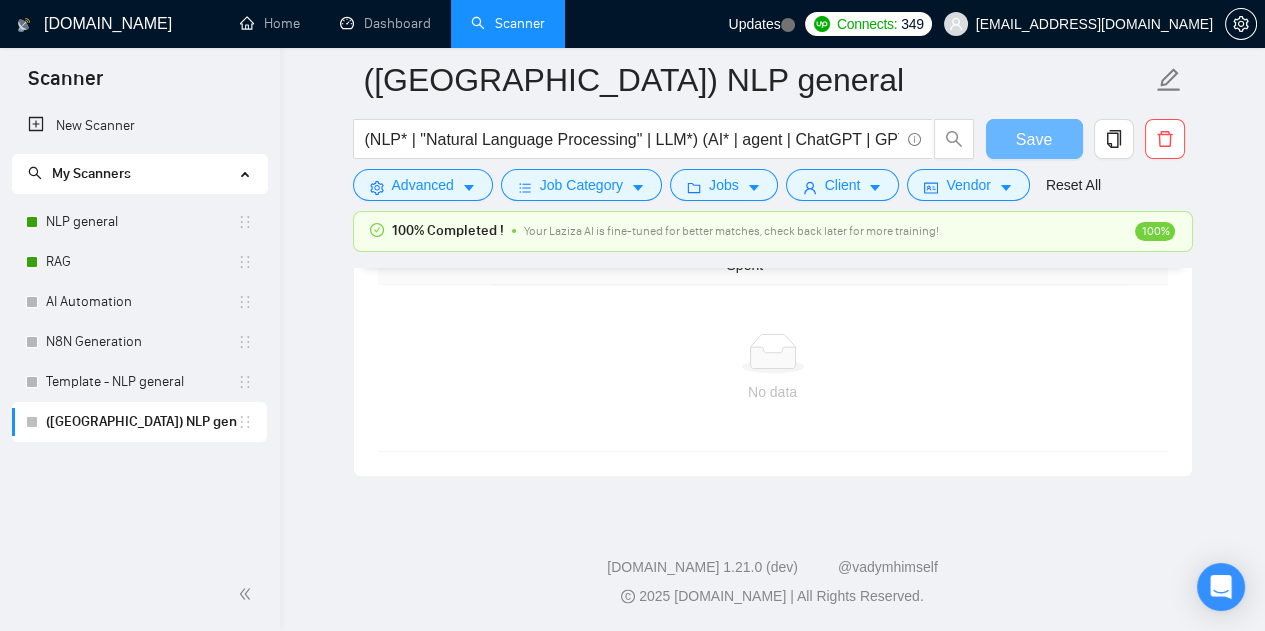 scroll, scrollTop: 4494, scrollLeft: 0, axis: vertical 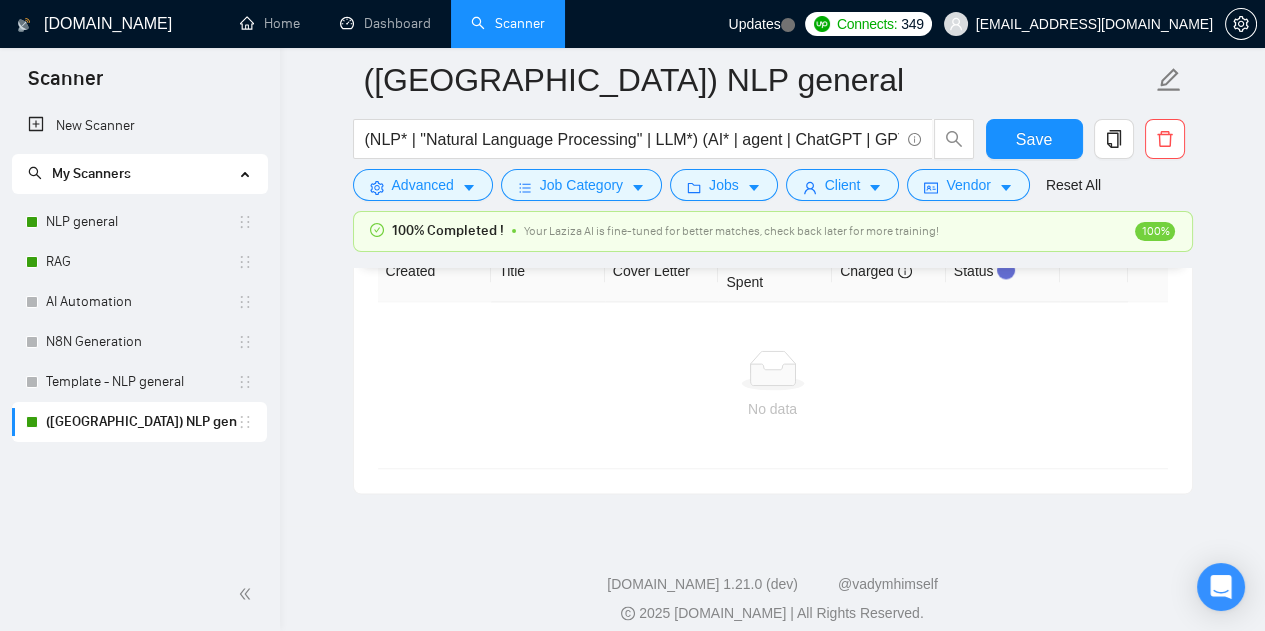 type 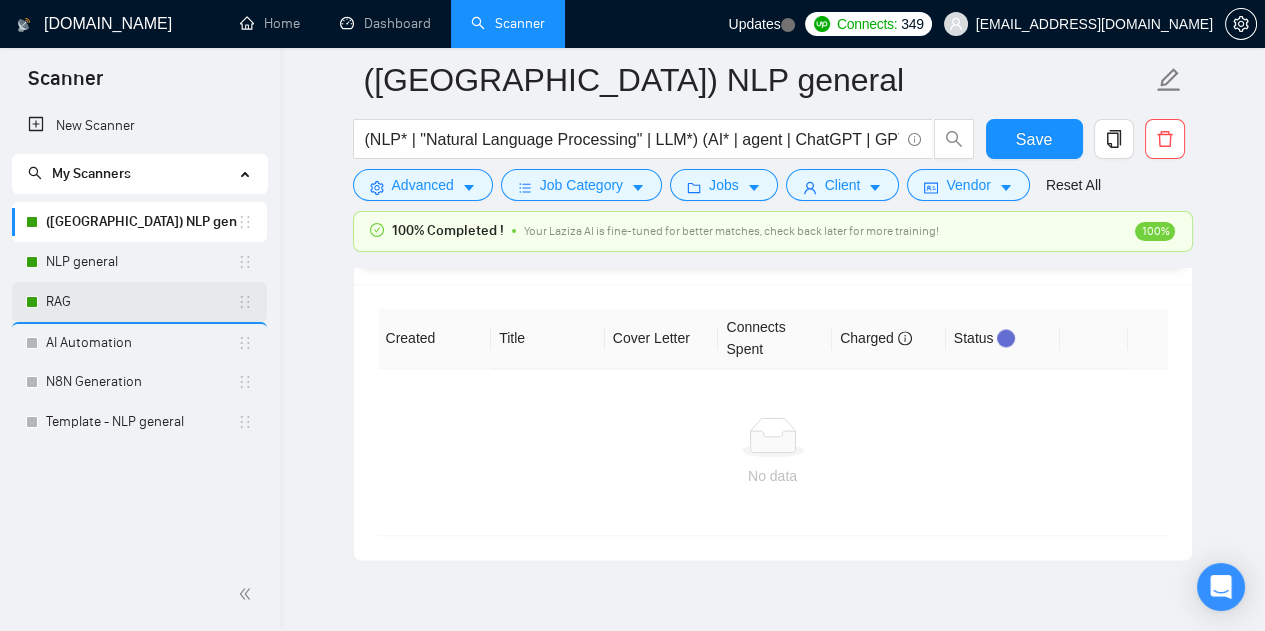 click on "RAG" at bounding box center [141, 302] 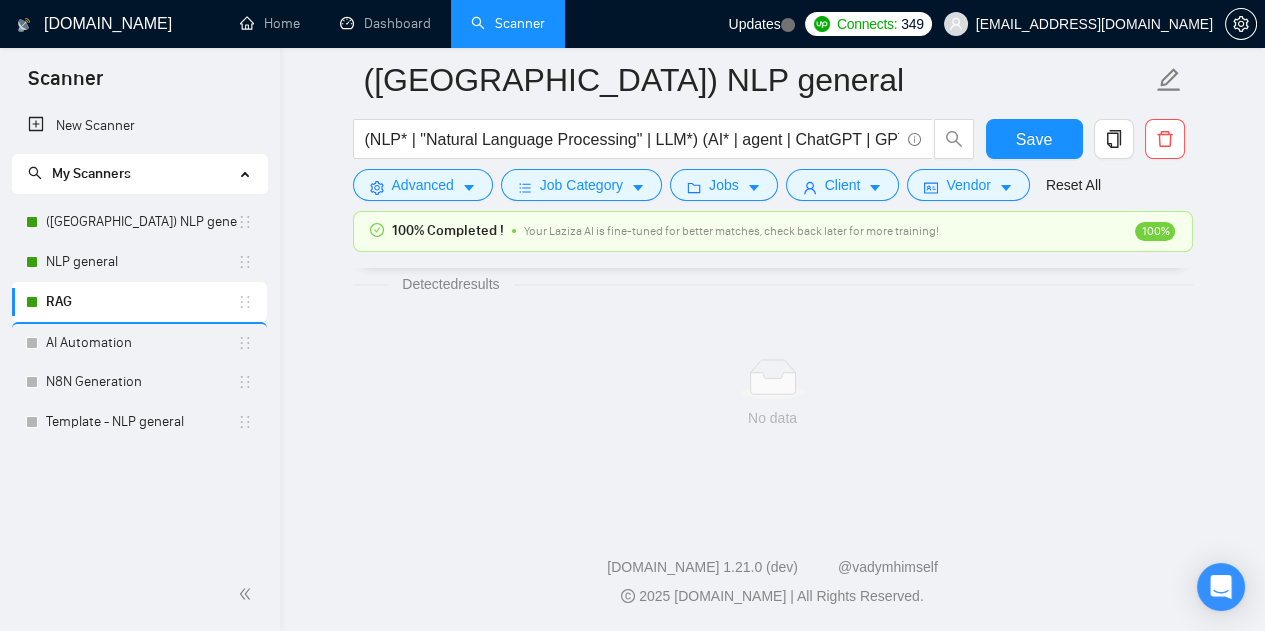 scroll, scrollTop: 1327, scrollLeft: 0, axis: vertical 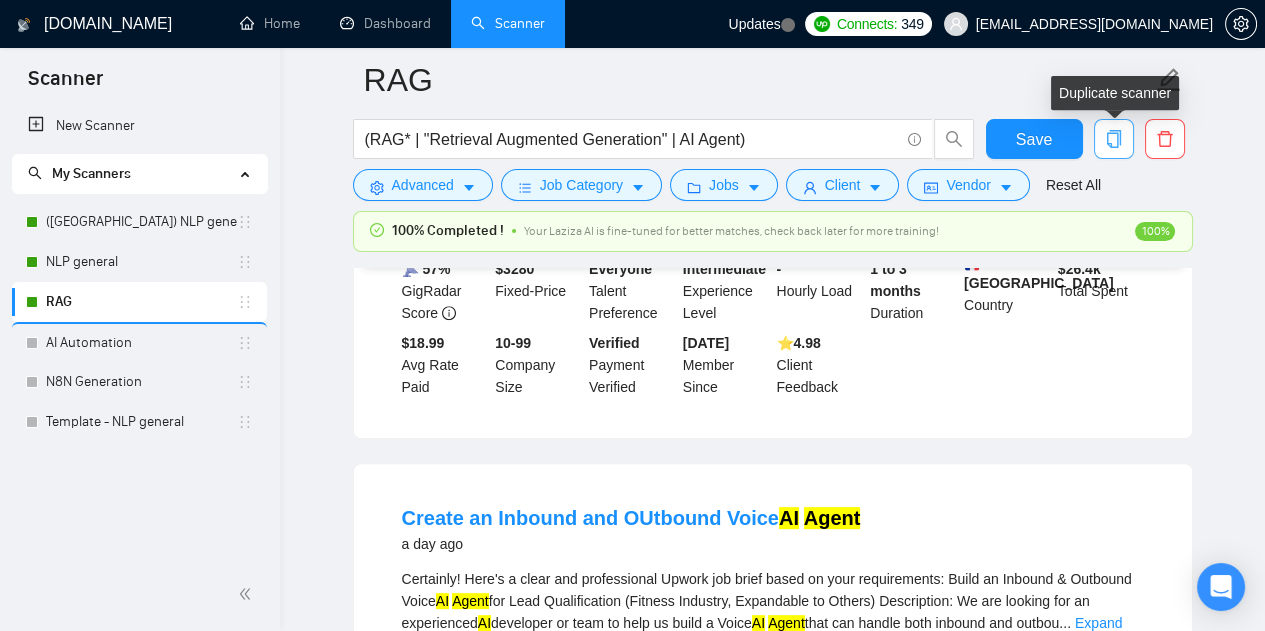 click at bounding box center [1114, 139] 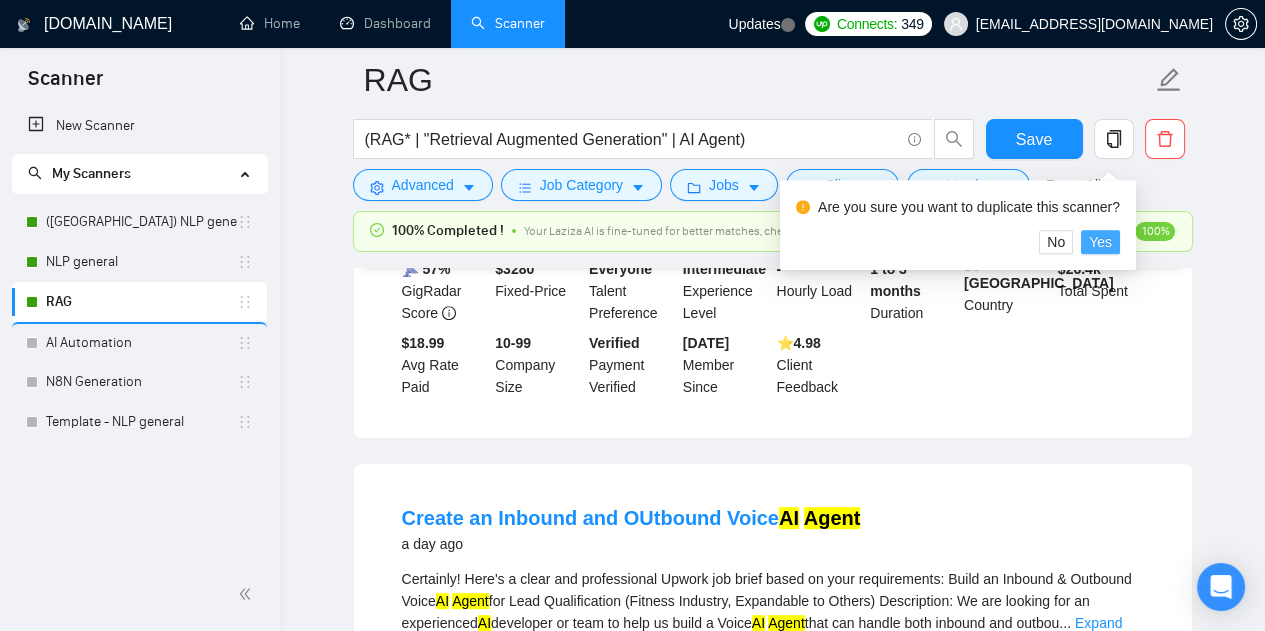 click on "Yes" at bounding box center [1100, 242] 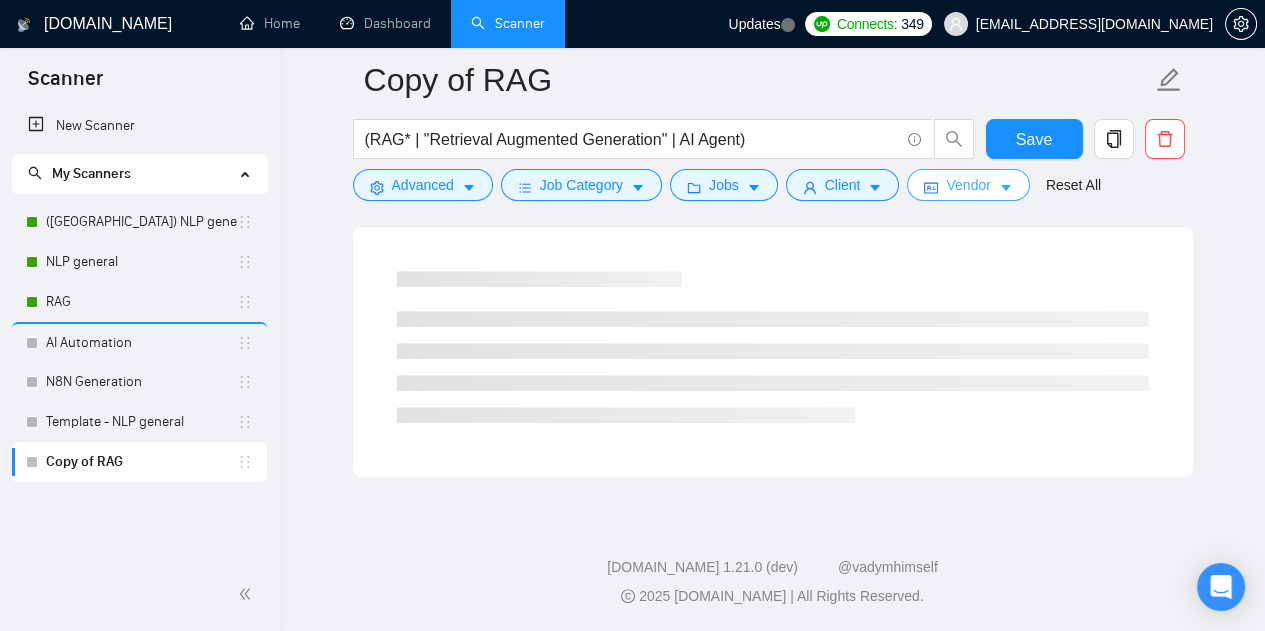 scroll, scrollTop: 98, scrollLeft: 0, axis: vertical 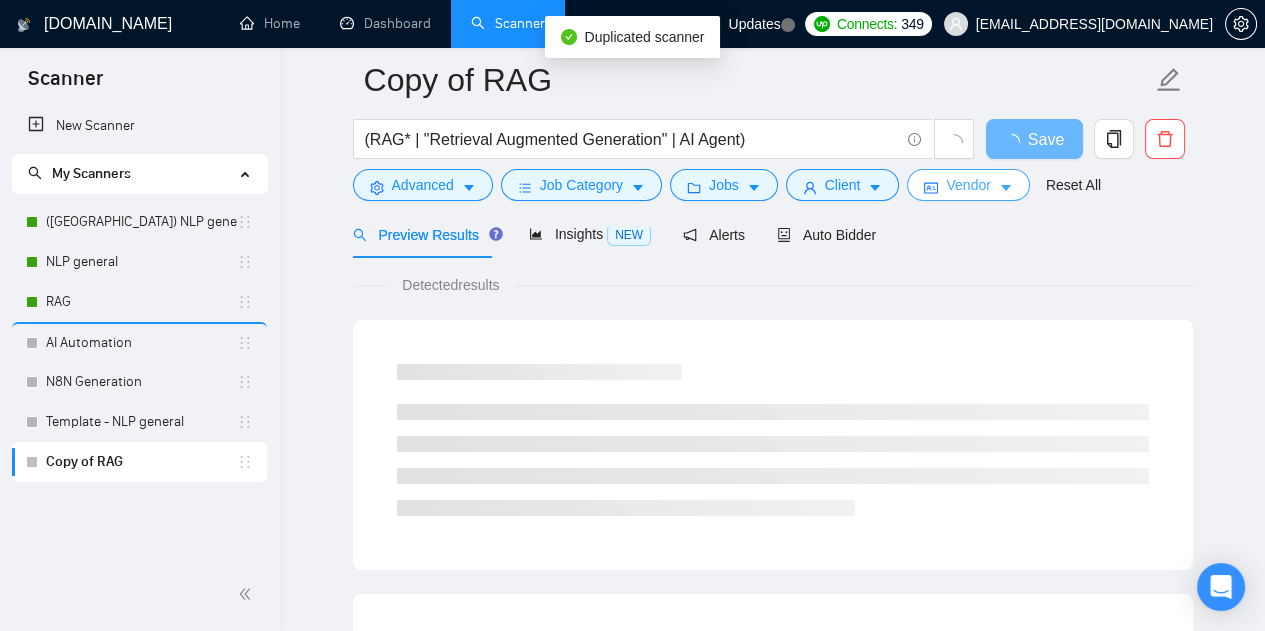 click on "Vendor" at bounding box center (968, 185) 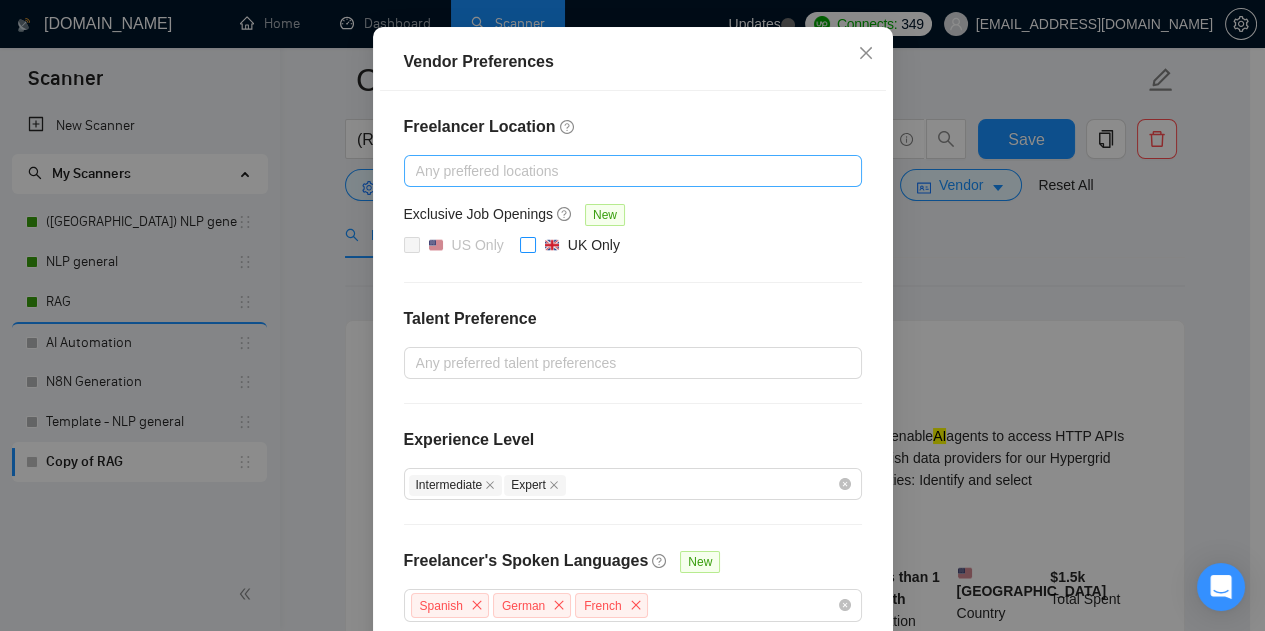 click on "UK Only" at bounding box center [527, 244] 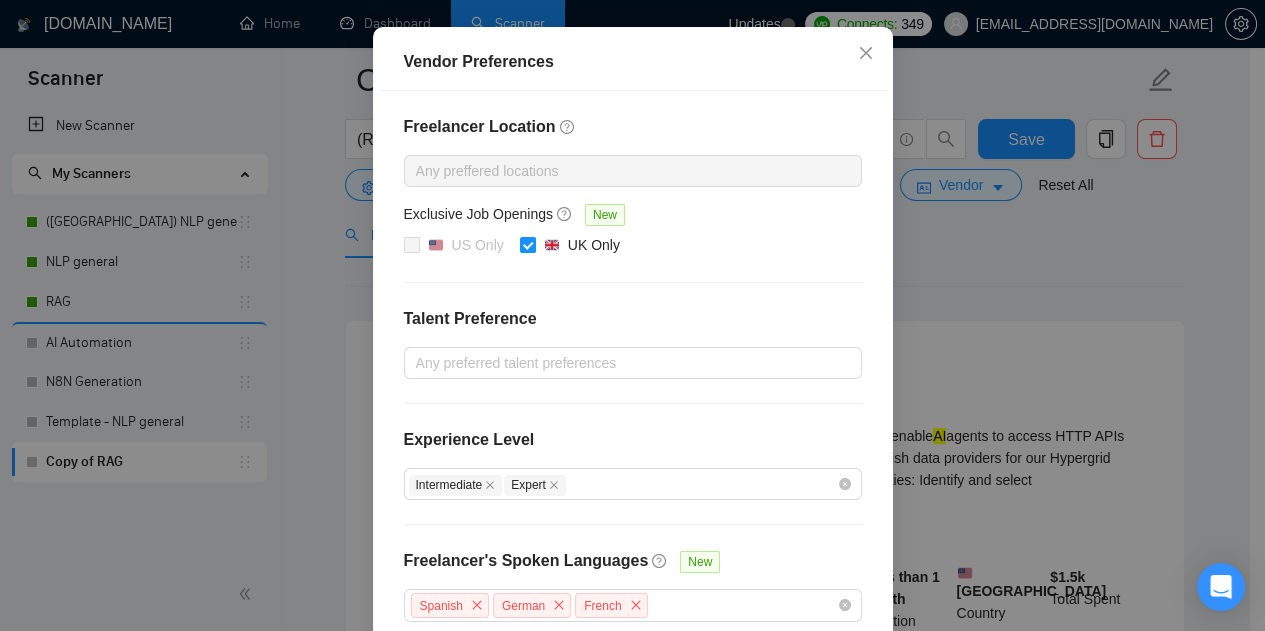 scroll, scrollTop: 293, scrollLeft: 0, axis: vertical 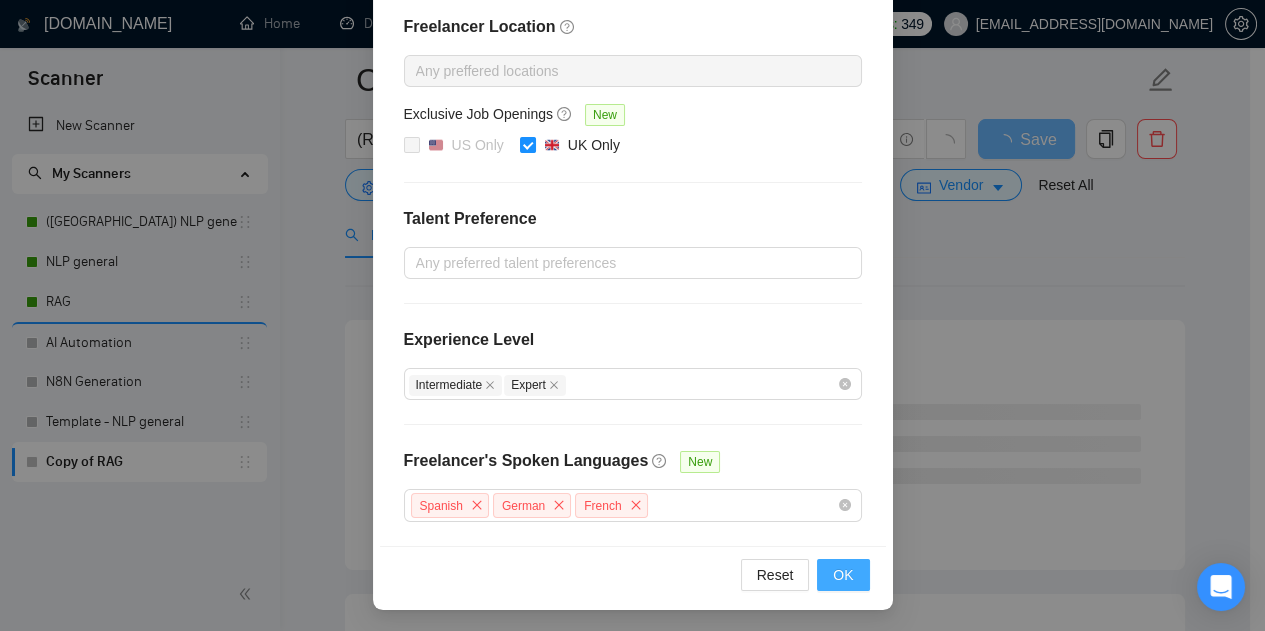 click on "OK" at bounding box center (843, 575) 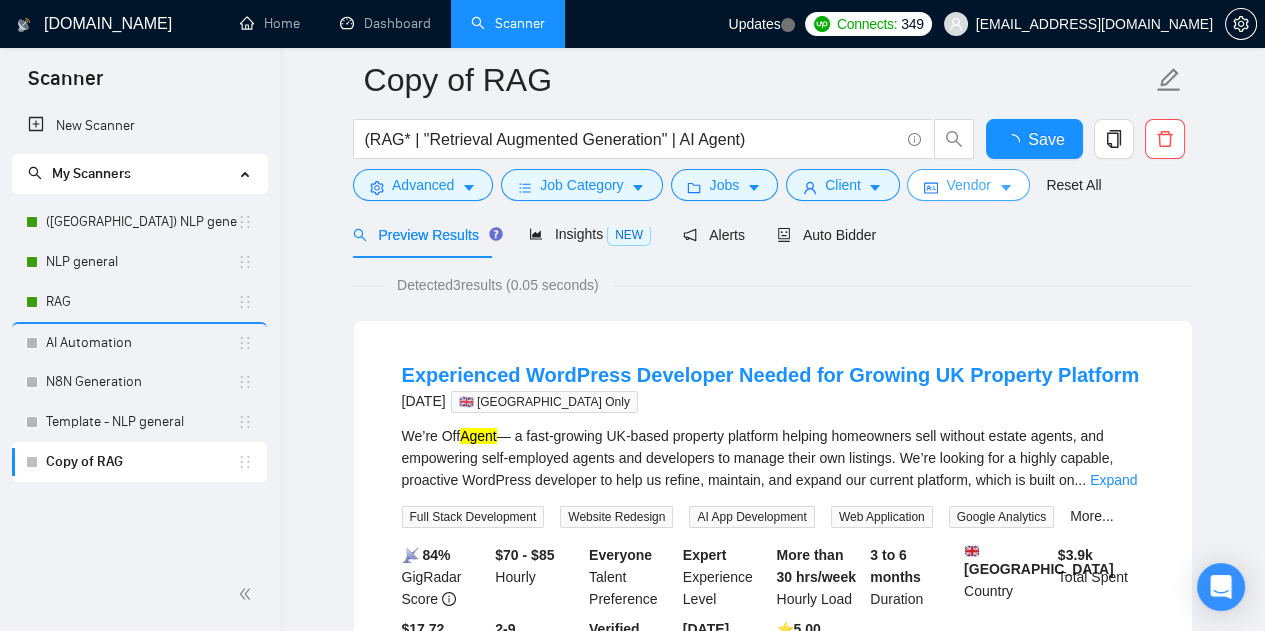 scroll, scrollTop: 0, scrollLeft: 0, axis: both 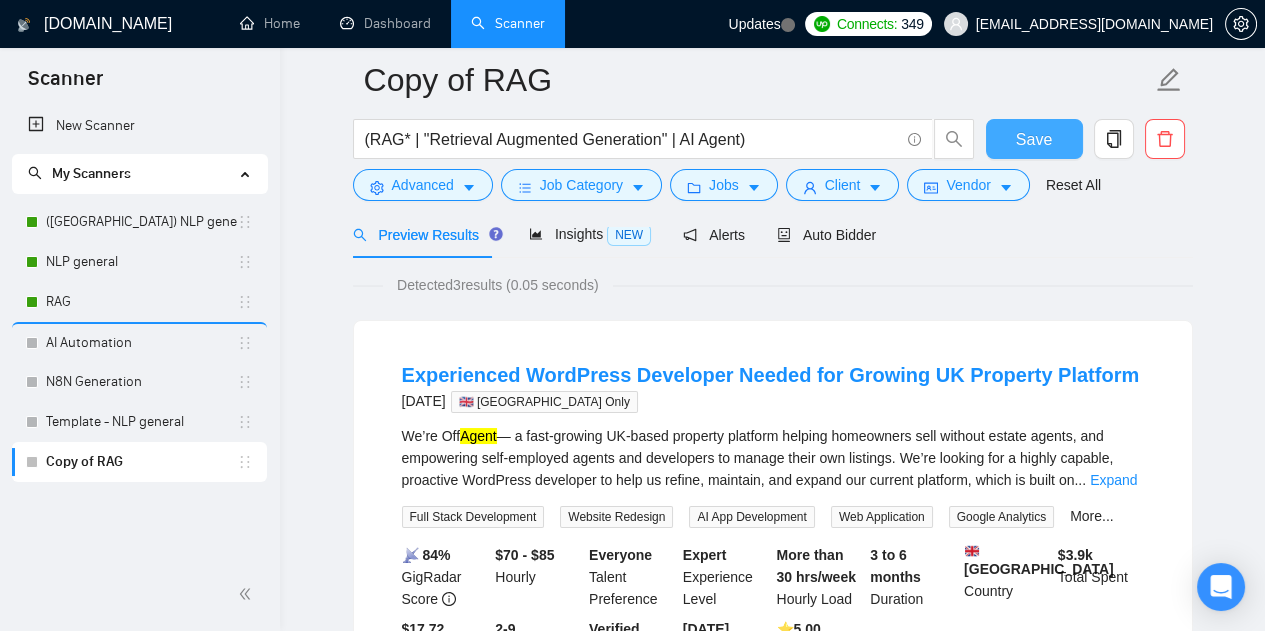 click on "Save" at bounding box center (1034, 139) 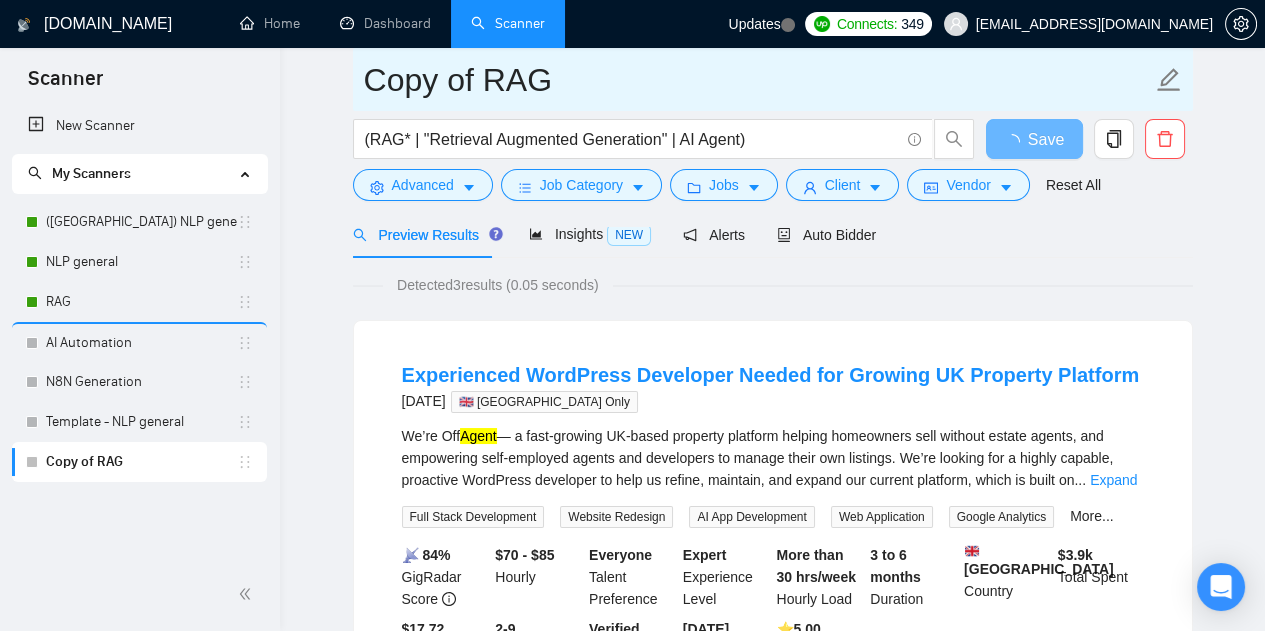 click on "Copy of RAG" at bounding box center (758, 80) 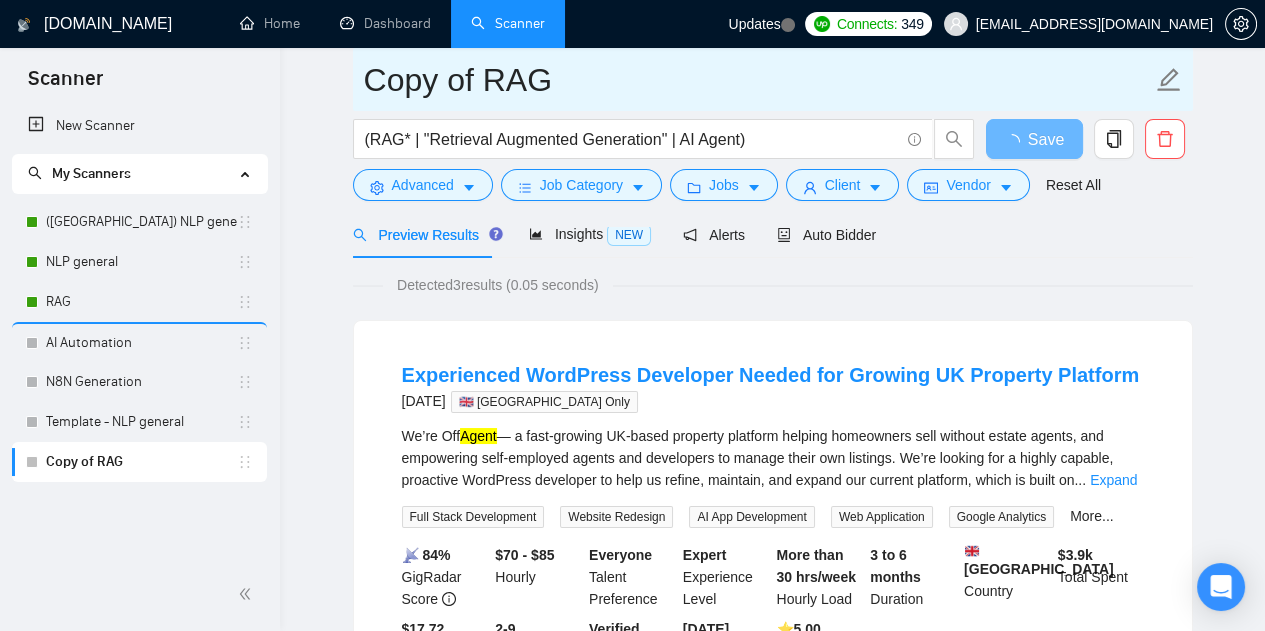 drag, startPoint x: 438, startPoint y: 84, endPoint x: 329, endPoint y: 70, distance: 109.89541 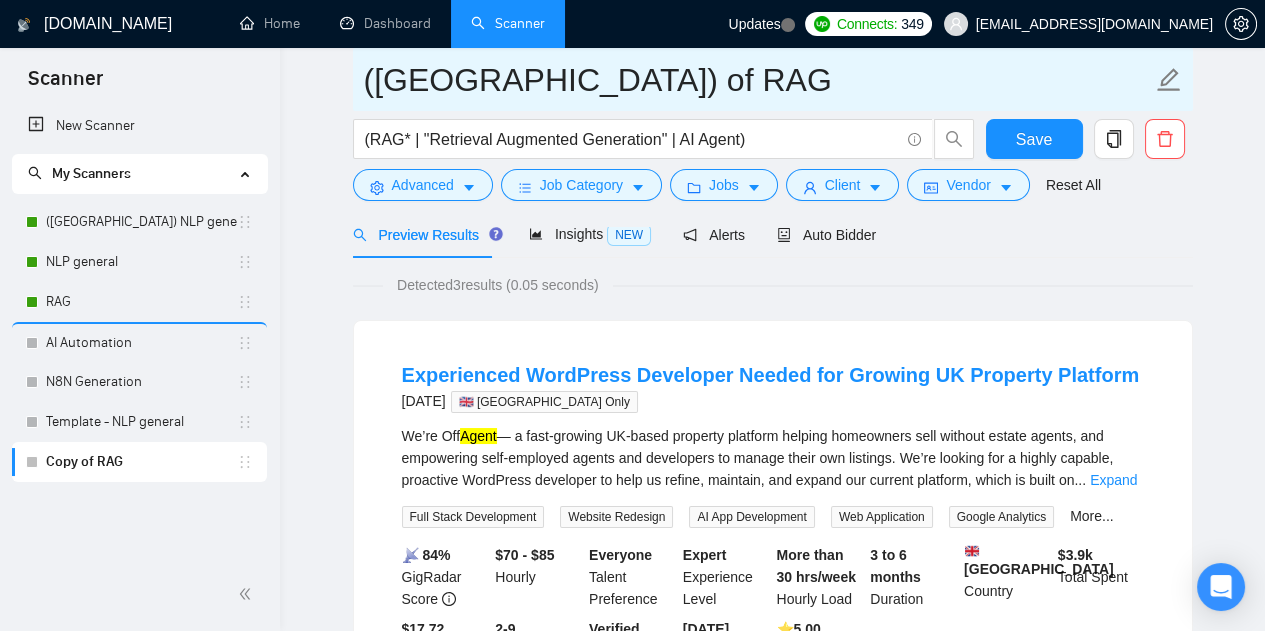 click on "([GEOGRAPHIC_DATA]) of RAG" at bounding box center (758, 80) 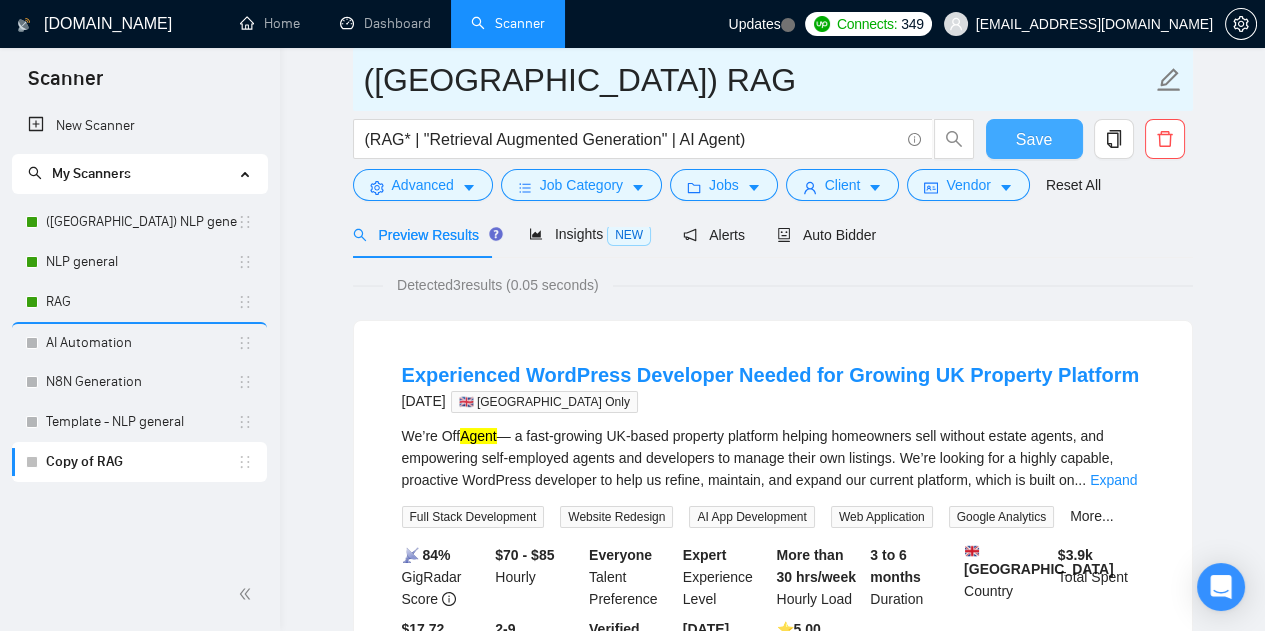 type on "([GEOGRAPHIC_DATA]) RAG" 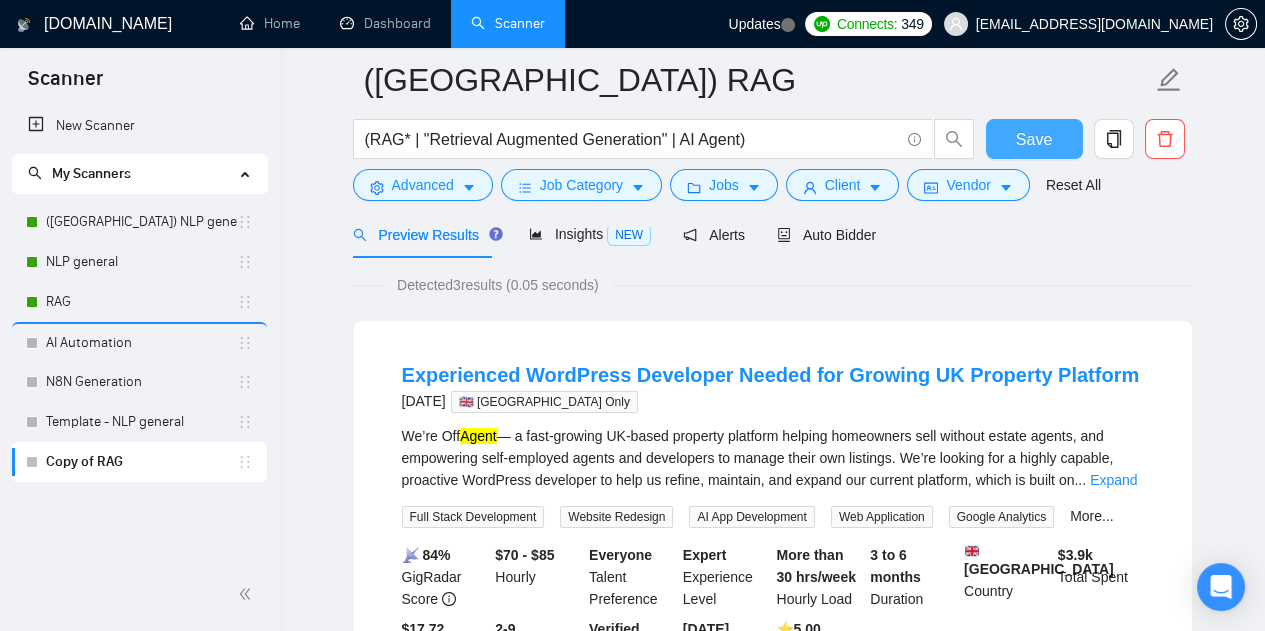 click on "Save" at bounding box center (1034, 139) 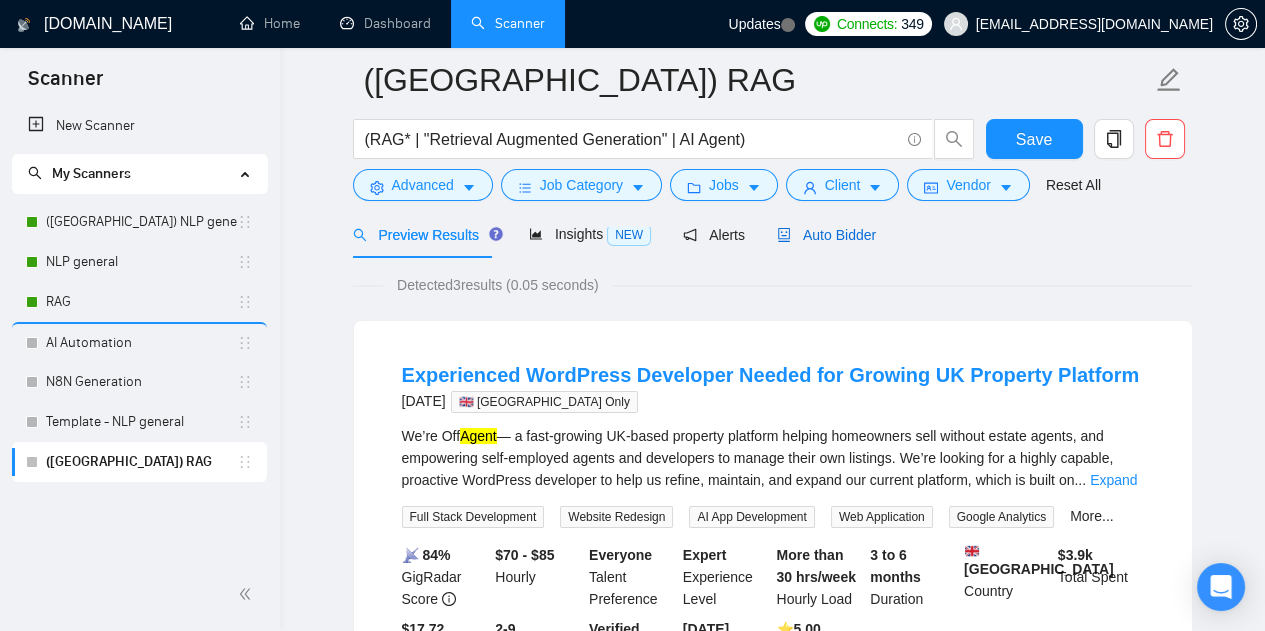 click on "Auto Bidder" at bounding box center (826, 235) 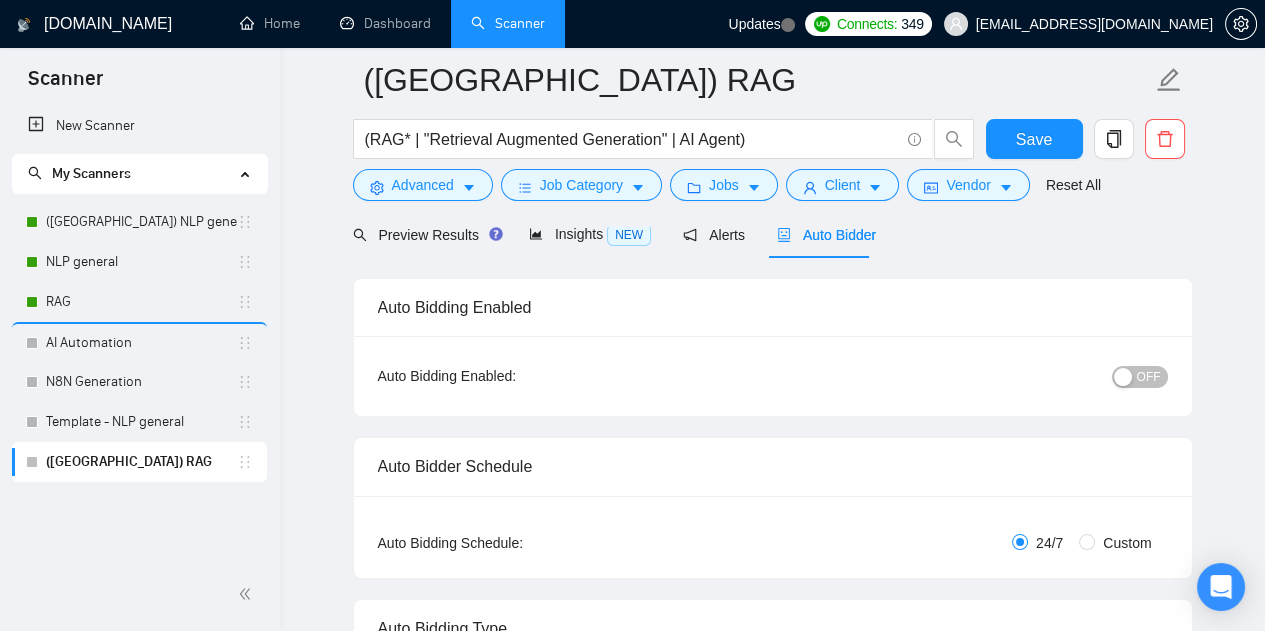 click on "OFF" at bounding box center (1140, 377) 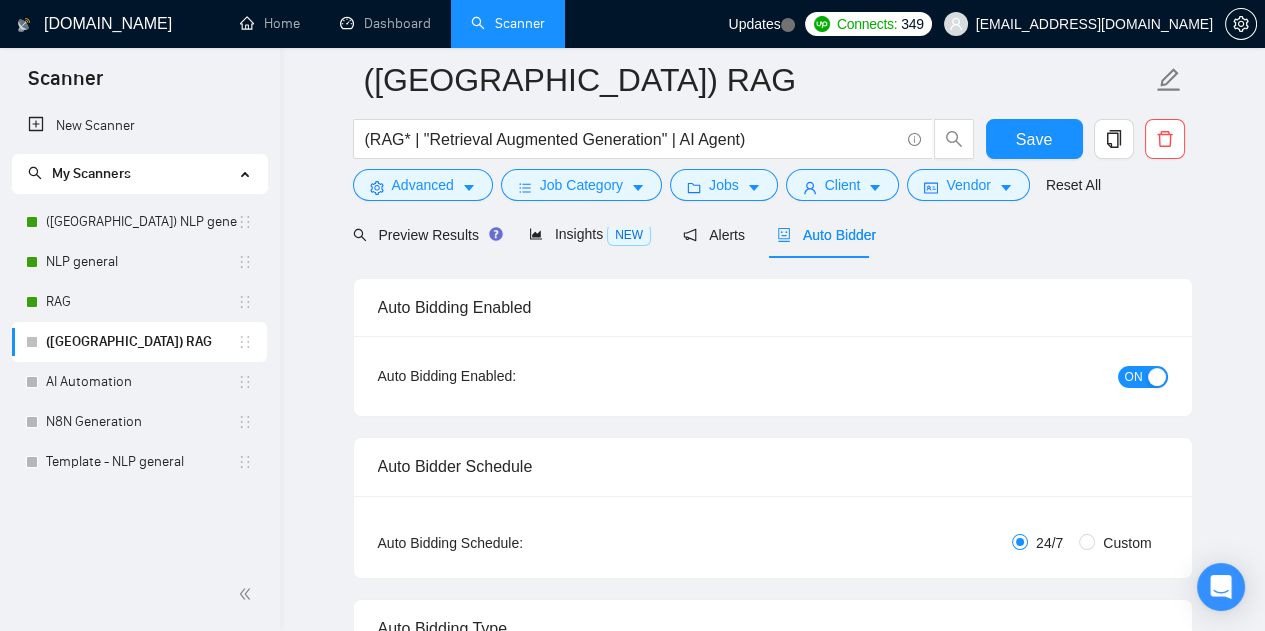 click on "([GEOGRAPHIC_DATA]) RAG (RAG* | "Retrieval Augmented Generation" | AI Agent) Save Advanced   Job Category   Jobs   Client   Vendor   Reset All Preview Results Insights NEW Alerts Auto Bidder Auto Bidding Enabled Auto Bidding Enabled: ON Auto Bidder Schedule Auto Bidding Type: Automated (recommended) Semi-automated Auto Bidding Schedule: 24/7 Custom Custom Auto Bidder Schedule Repeat every week [DATE] [DATE] [DATE] [DATE] [DATE] [DATE] [DATE] Active Hours ( [GEOGRAPHIC_DATA]/Hong_Kong ): From: To: ( 24  hours) [GEOGRAPHIC_DATA]/Hong_Kong Auto Bidding Type Select your bidding algorithm: Choose the algorithm for you bidding. The price per proposal does not include your connects expenditure. Template Bidder Works great for narrow segments and short cover letters that don't change. 0.50  credits / proposal Sardor AI 🤖 Personalise your cover letter with ai [placeholders] 1.00  credits / proposal Experimental Laziza AI  👑   NEW   Learn more 2.00  credits / proposal 0.45 credits savings Team & Freelancer Select team: Select freelancer: 4 1" at bounding box center (772, 2449) 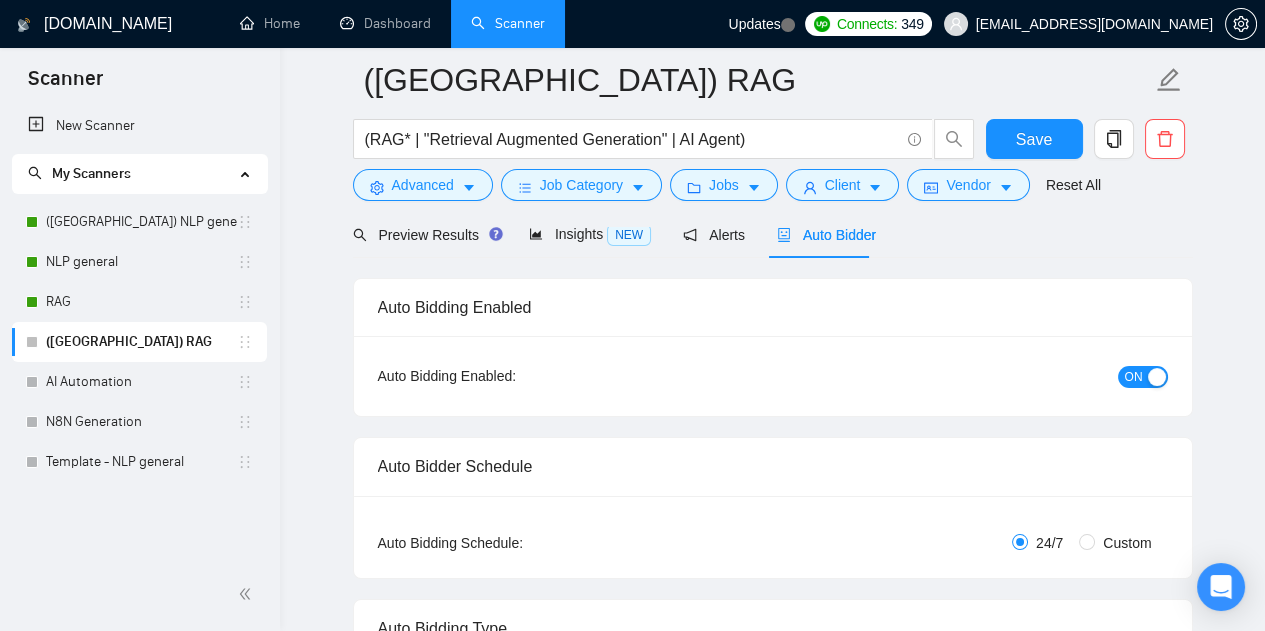 click on "([GEOGRAPHIC_DATA]) RAG" at bounding box center [141, 342] 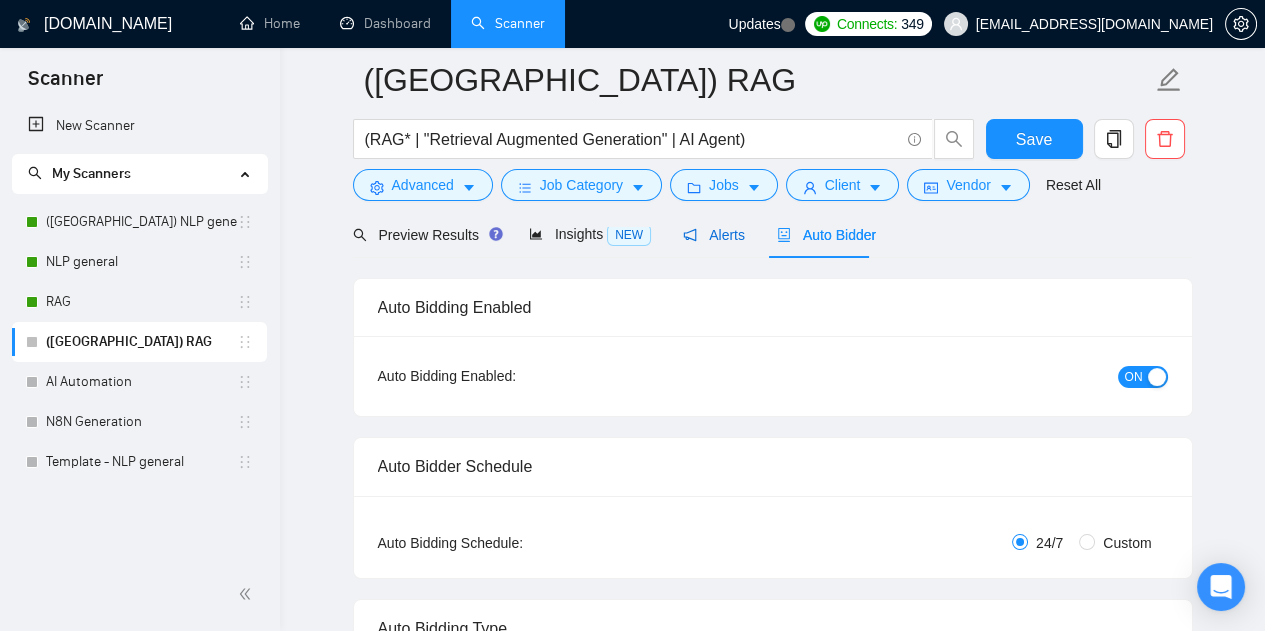 click on "Alerts" at bounding box center (714, 235) 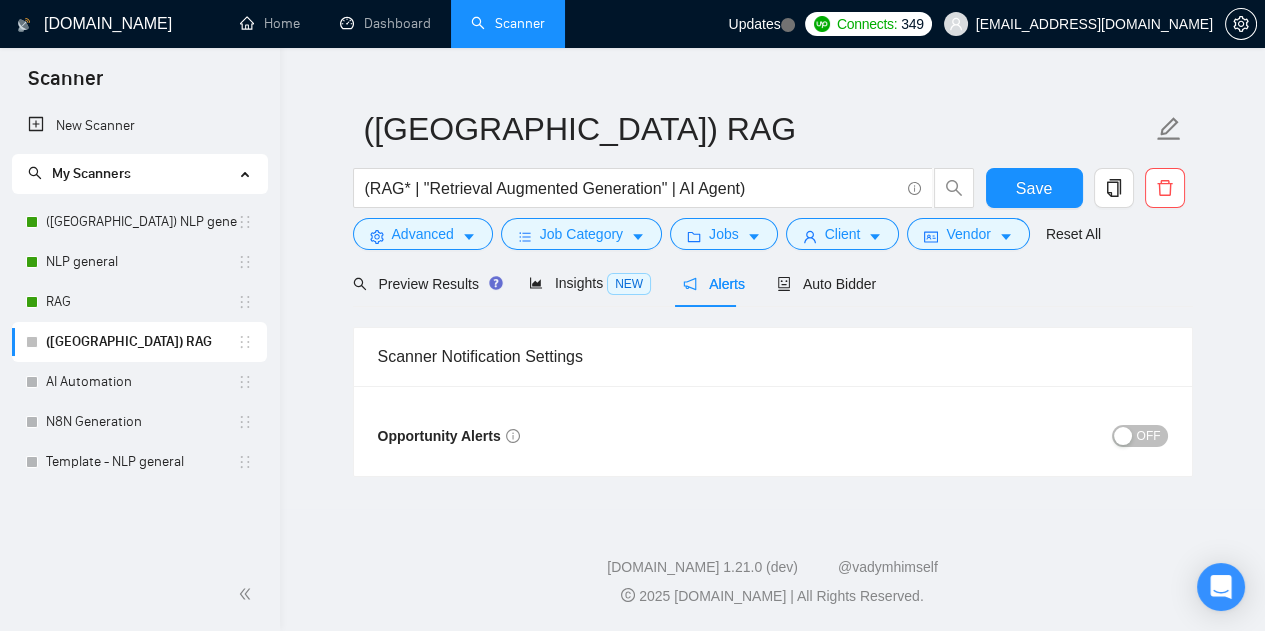 scroll, scrollTop: 31, scrollLeft: 0, axis: vertical 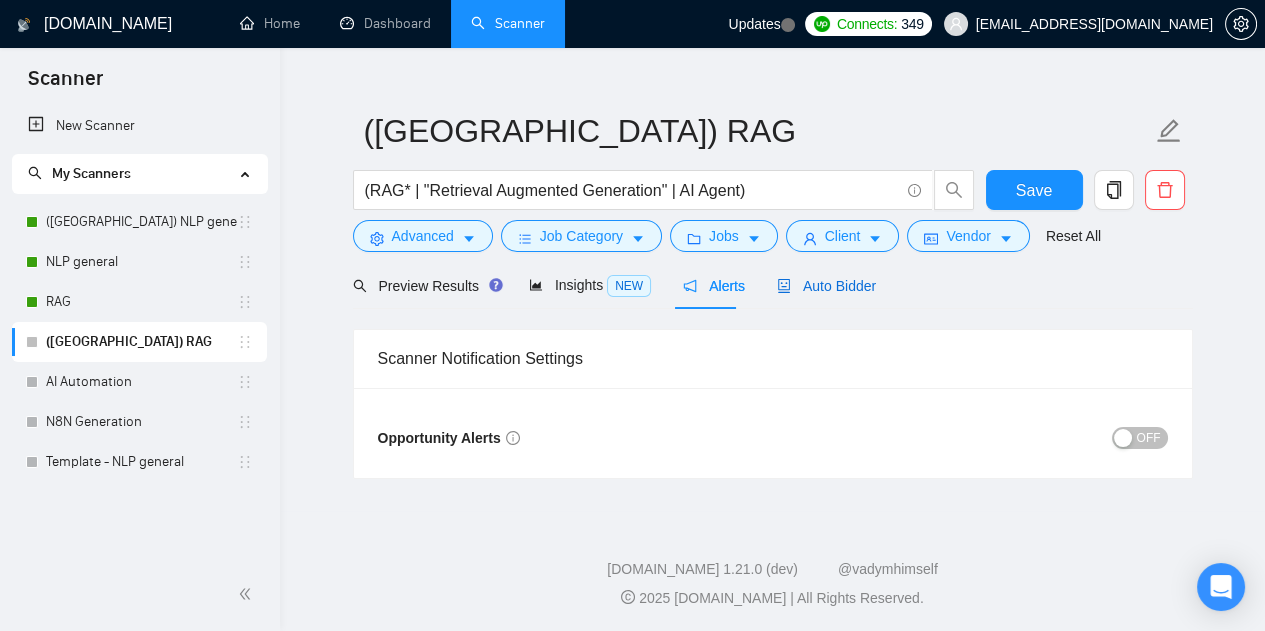 click on "Auto Bidder" at bounding box center (826, 286) 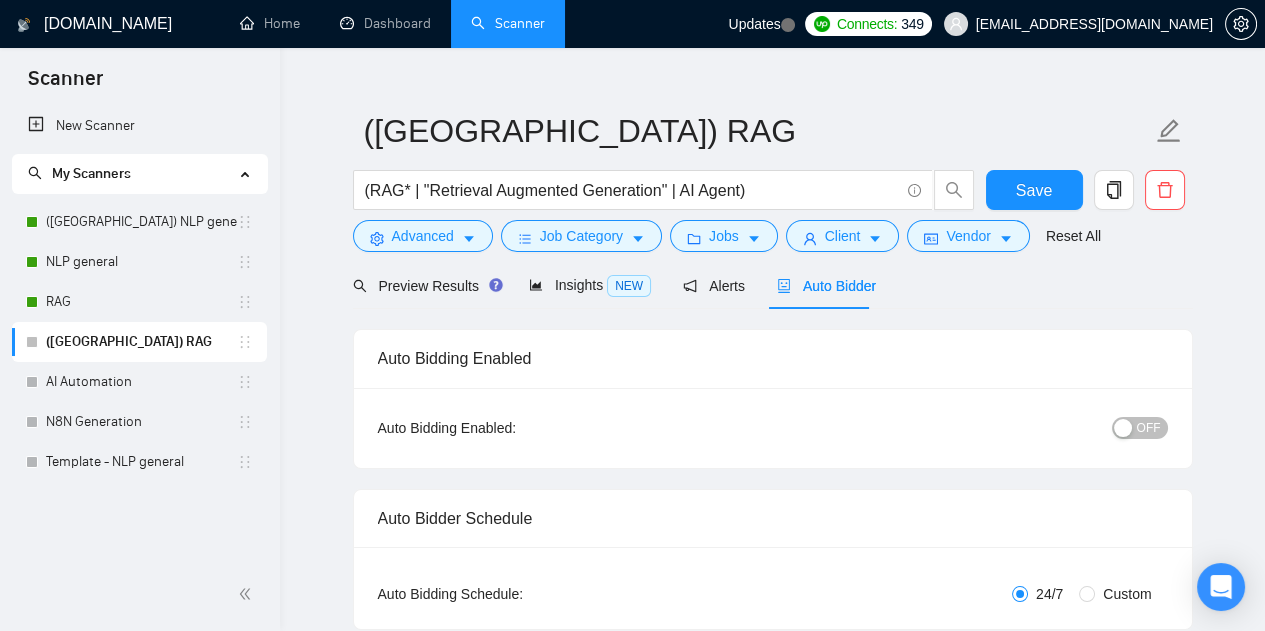 type 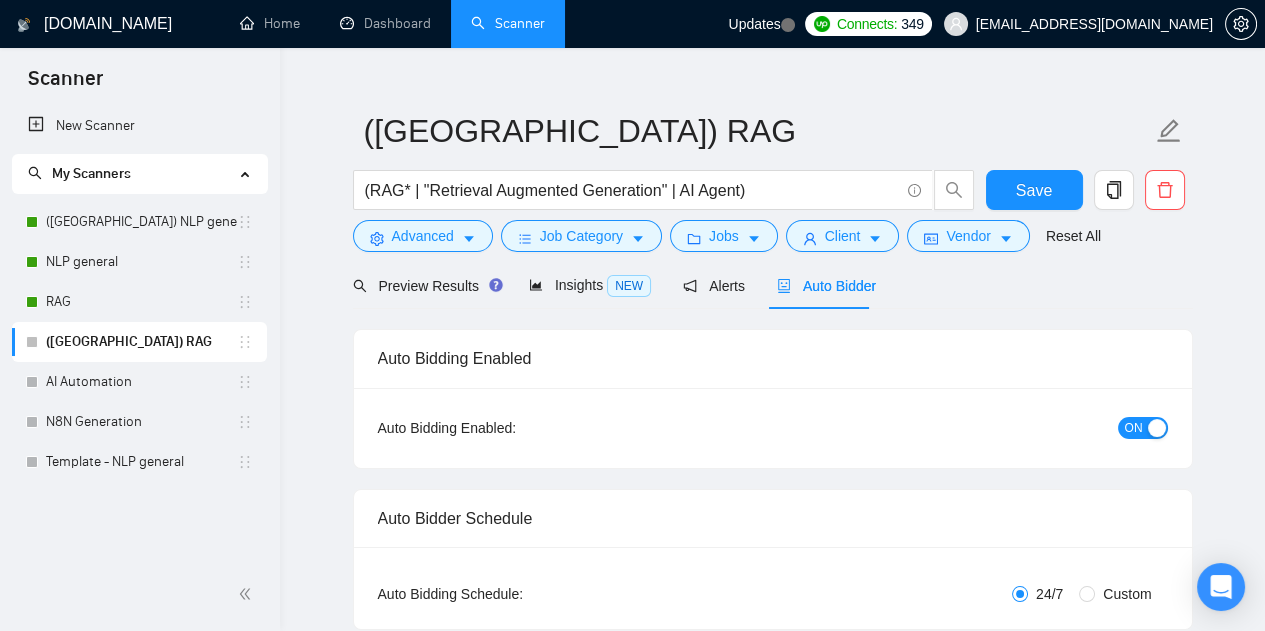 click on "([GEOGRAPHIC_DATA]) RAG (RAG* | "Retrieval Augmented Generation" | AI Agent) Save Advanced   Job Category   Jobs   Client   Vendor   Reset All" at bounding box center (773, 180) 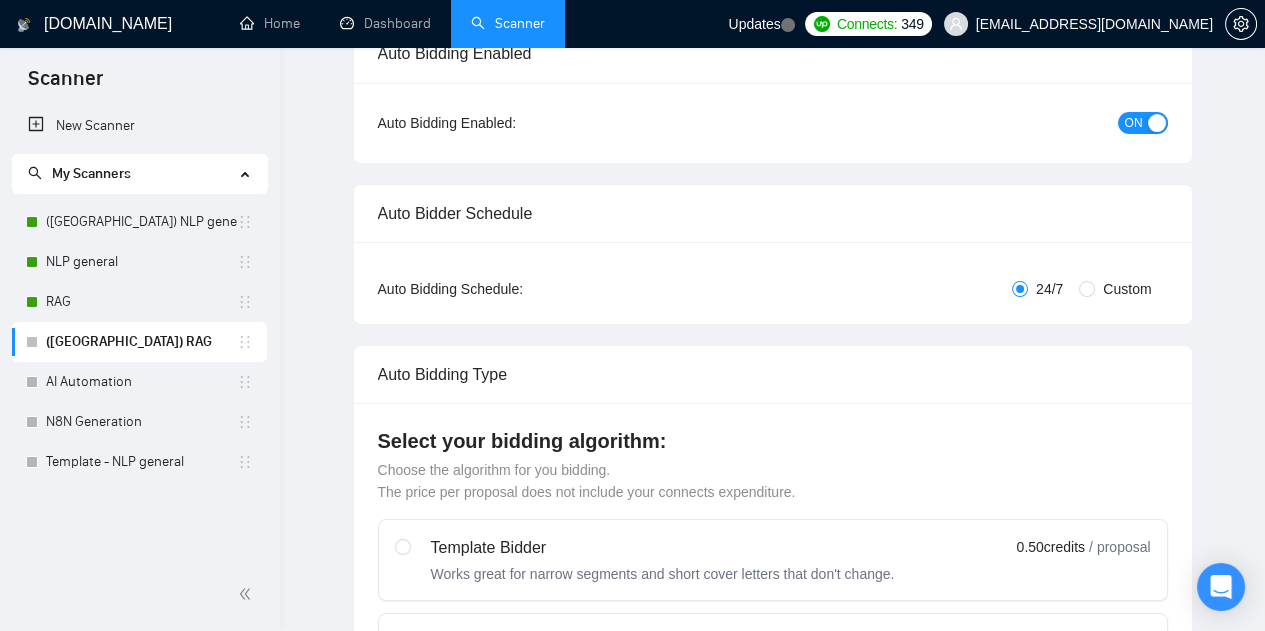 scroll, scrollTop: 0, scrollLeft: 0, axis: both 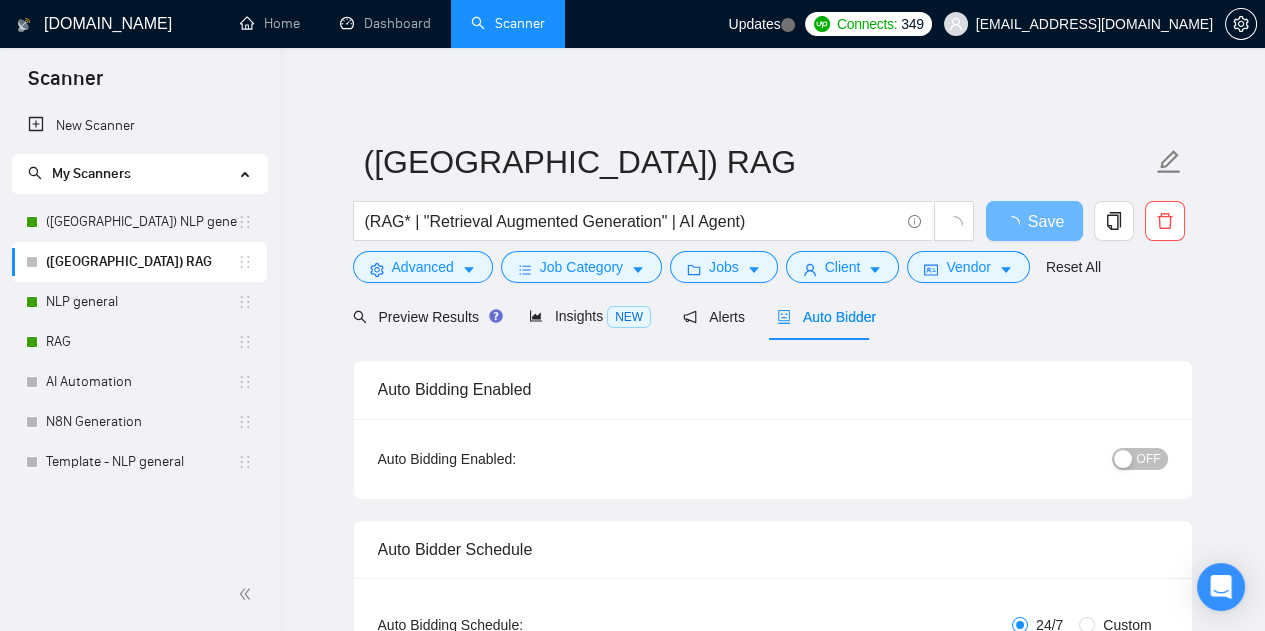 click on "(UK) RAG (RAG* | "Retrieval Augmented Generation" | AI Agent) Save Advanced   Job Category   Jobs   Client   Vendor   Reset All Preview Results Insights NEW Alerts Auto Bidder Auto Bidding Enabled Auto Bidding Enabled: OFF Auto Bidder Schedule Auto Bidding Type: Automated (recommended) Semi-automated Auto Bidding Schedule: 24/7 Custom Custom Auto Bidder Schedule Repeat every week on Monday Tuesday Wednesday Thursday Friday Saturday Sunday Active Hours ( Asia/Hong_Kong ): From: To: ( 24  hours) Asia/Hong_Kong Auto Bidding Type Select your bidding algorithm: Choose the algorithm for you bidding. The price per proposal does not include your connects expenditure. Template Bidder Works great for narrow segments and short cover letters that don't change. 0.50  credits / proposal Sardor AI 🤖 Personalise your cover letter with ai [placeholders] 1.00  credits / proposal Experimental Laziza AI  👑   NEW   Learn more 2.00  credits / proposal 20% connects savings Team & Freelancer Select team: Select freelancer: 4 1" at bounding box center [772, 2443] 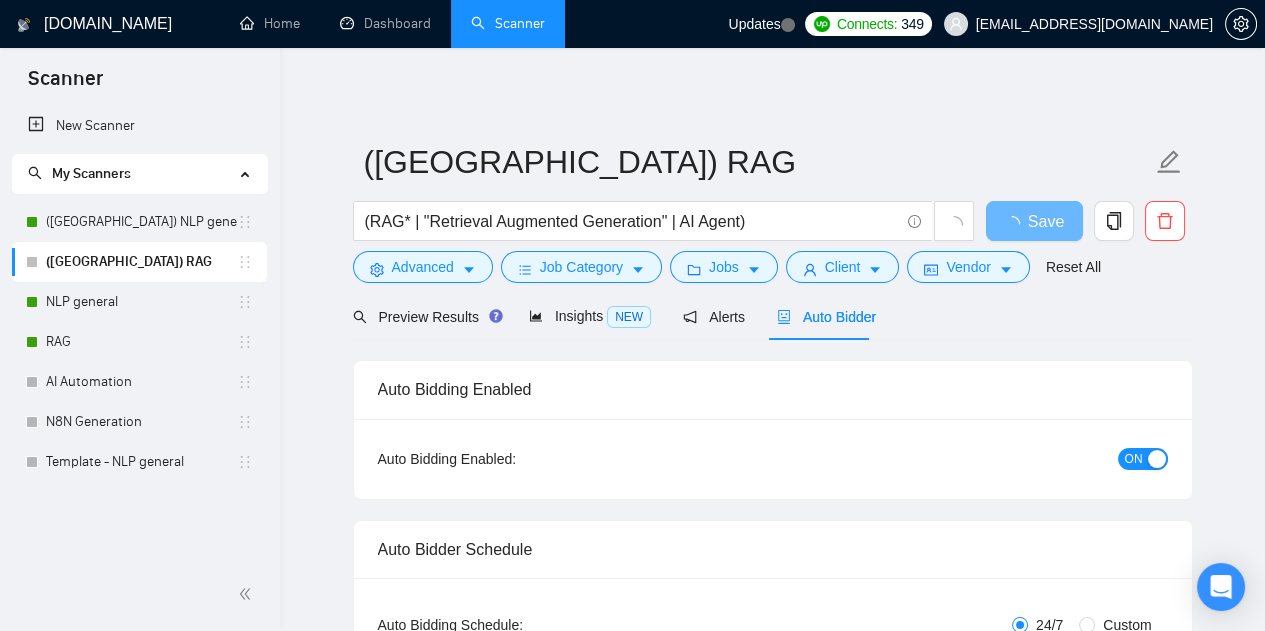 click on "Auto Bidding Enabled Auto Bidding Enabled: ON Auto Bidder Schedule Auto Bidding Type: Automated (recommended) Semi-automated Auto Bidding Schedule: 24/7 Custom Custom Auto Bidder Schedule Repeat every week on Monday Tuesday Wednesday Thursday Friday Saturday Sunday Active Hours ( Asia/Hong_Kong ): From: To: ( 24  hours) Asia/Hong_Kong Auto Bidding Type Select your bidding algorithm: Choose the algorithm for you bidding. The price per proposal does not include your connects expenditure. Template Bidder Works great for narrow segments and short cover letters that don't change. 0.50  credits / proposal Sardor AI 🤖 Personalise your cover letter with ai [placeholders] 1.00  credits / proposal Experimental Laziza AI  👑   NEW Extends Sardor AI by learning from your feedback and automatically qualifying jobs. The expected savings are based on Laziza's ability to ignore jobs that don't seem to be a good fit for the selected profile.   Learn more 2.00  credits / proposal 20% connects savings Team & Freelancer 4 1" at bounding box center [773, 2592] 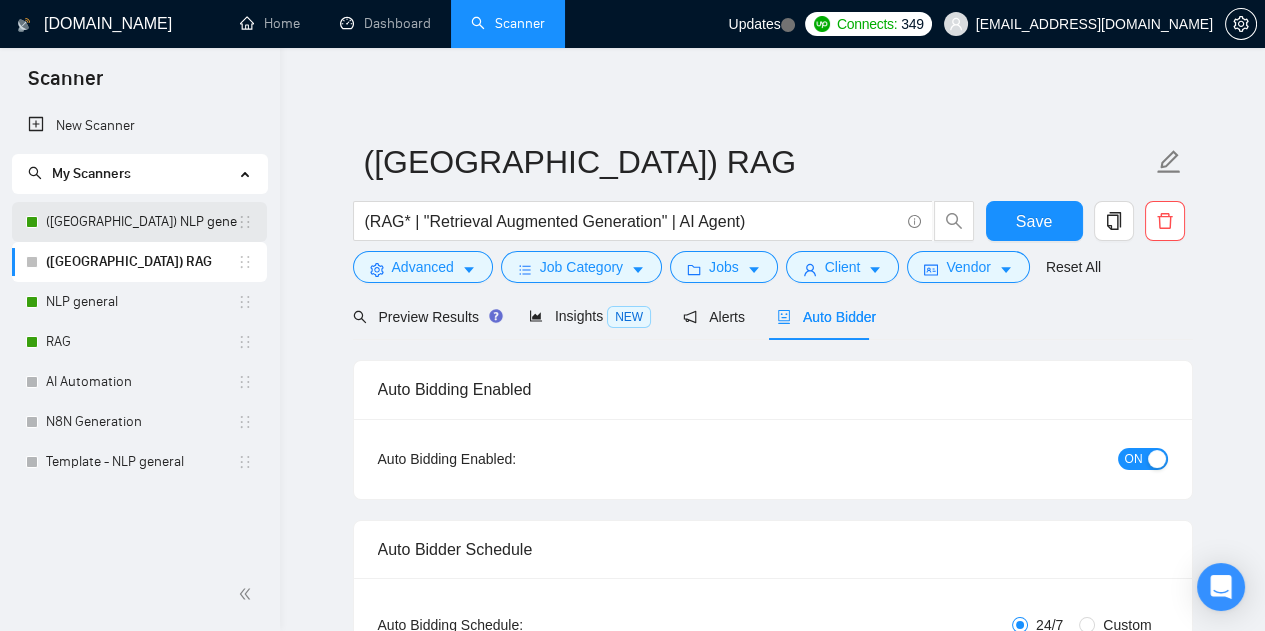click on "([GEOGRAPHIC_DATA]) NLP general" at bounding box center (141, 222) 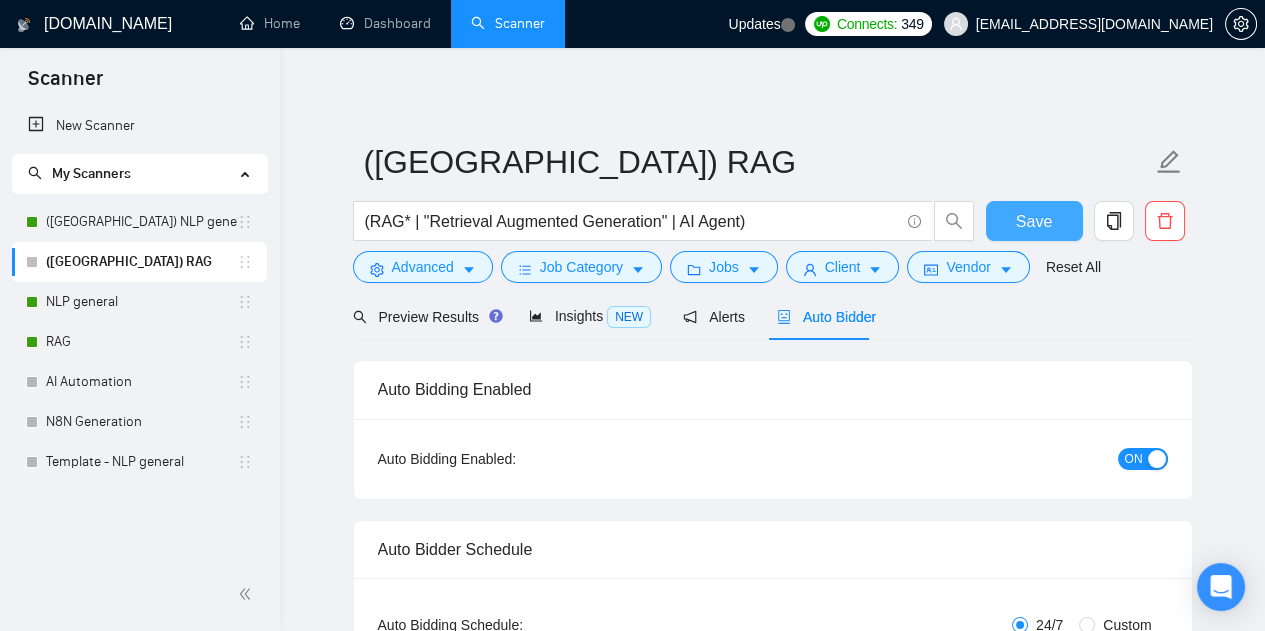click on "Save" at bounding box center [1034, 221] 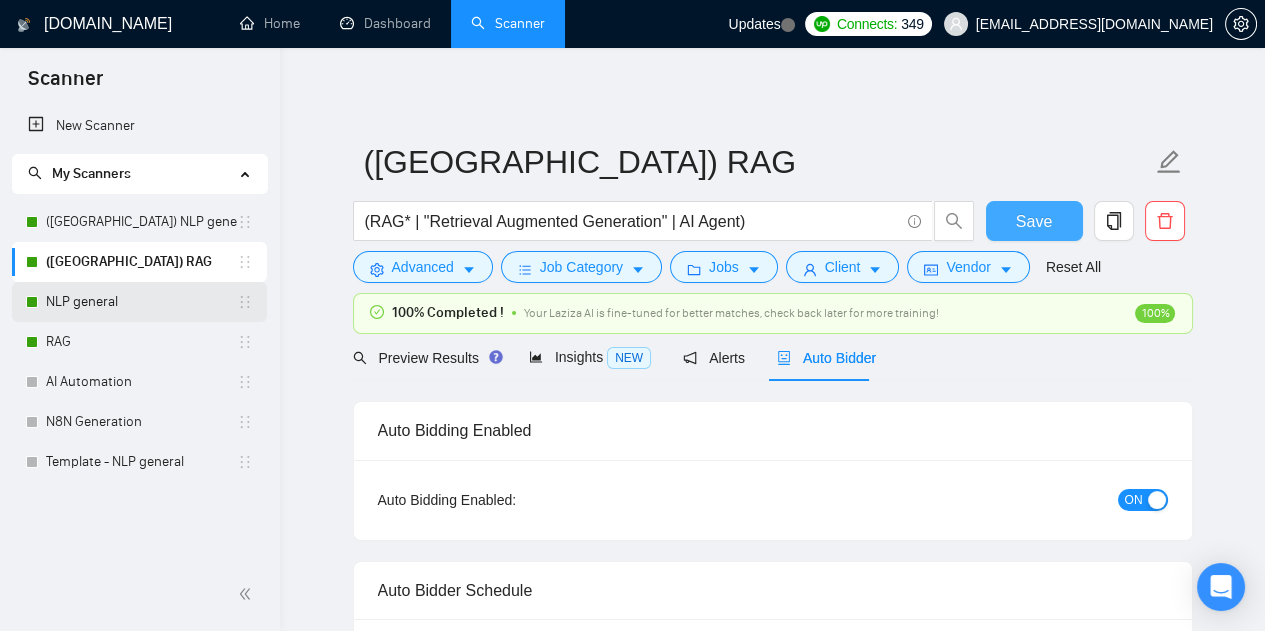 type 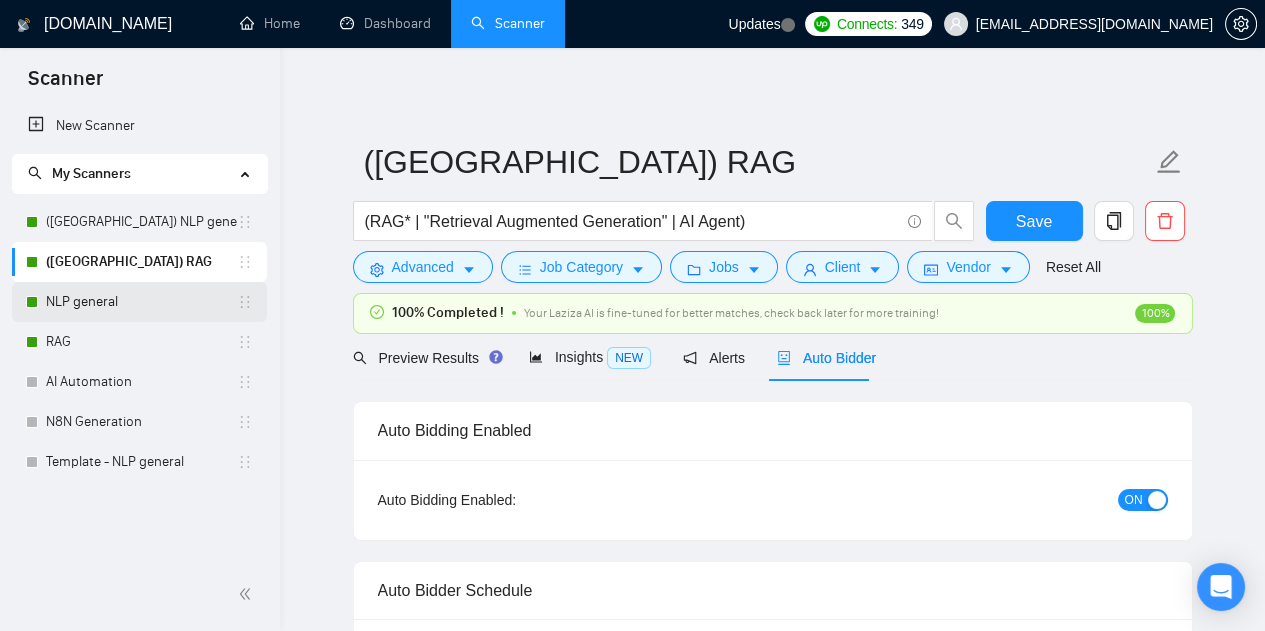 click on "NLP general" at bounding box center [141, 302] 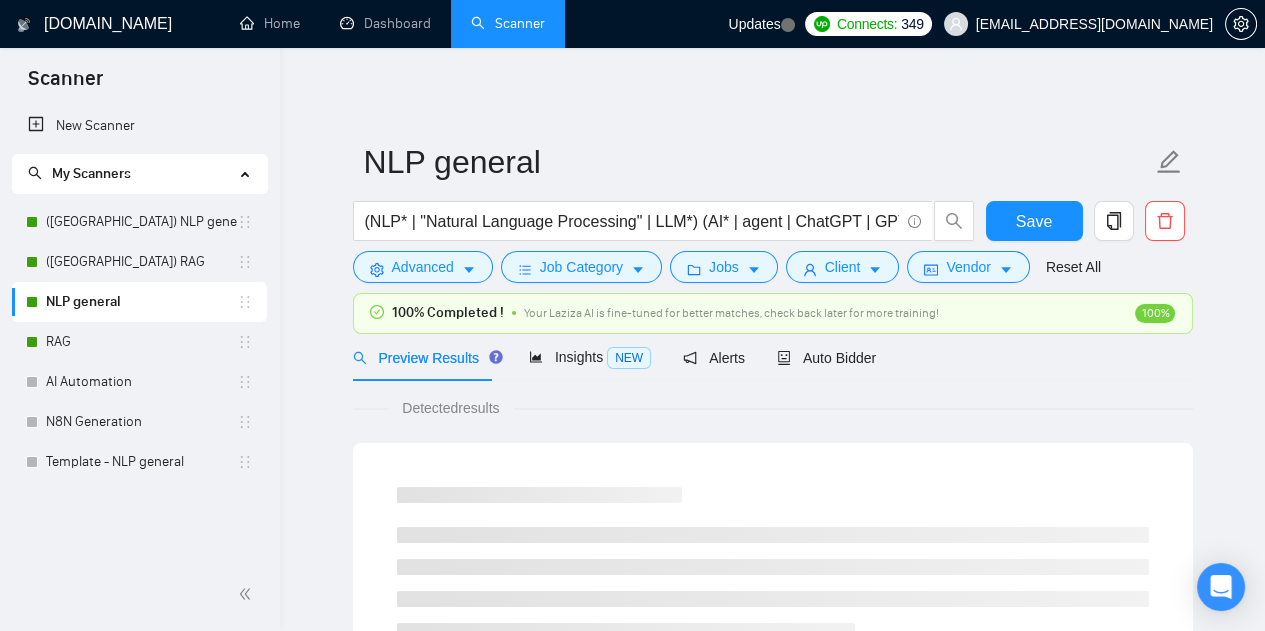 checkbox on "false" 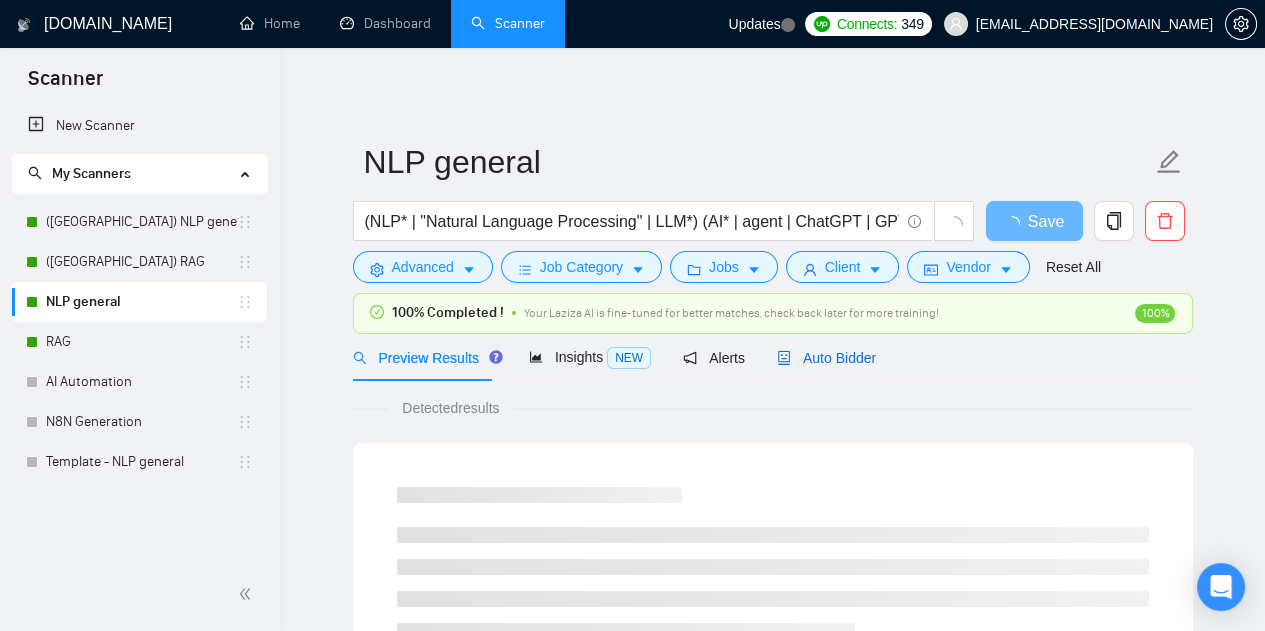 click on "Auto Bidder" at bounding box center [826, 358] 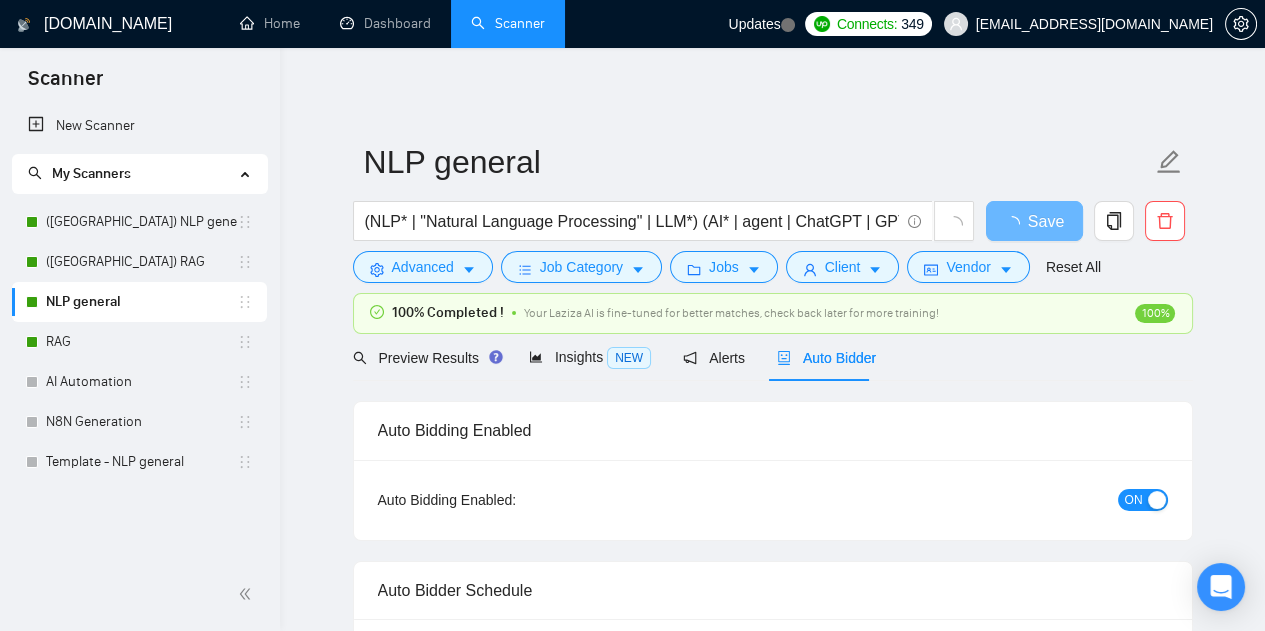 type 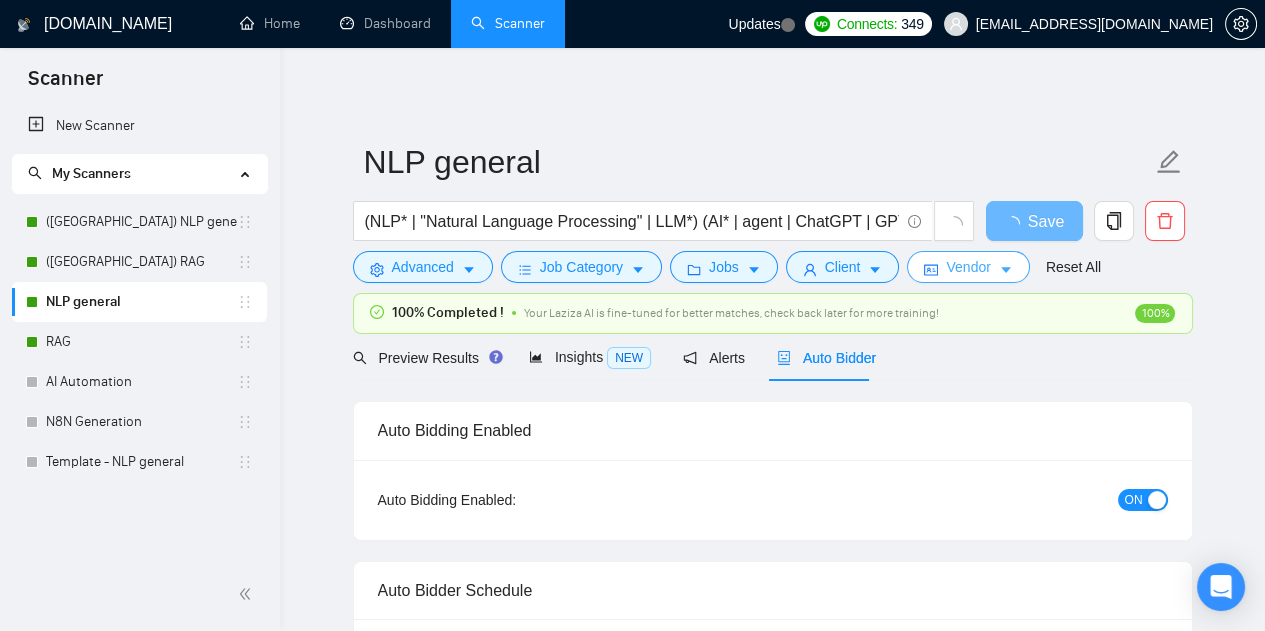 click on "Vendor" at bounding box center [968, 267] 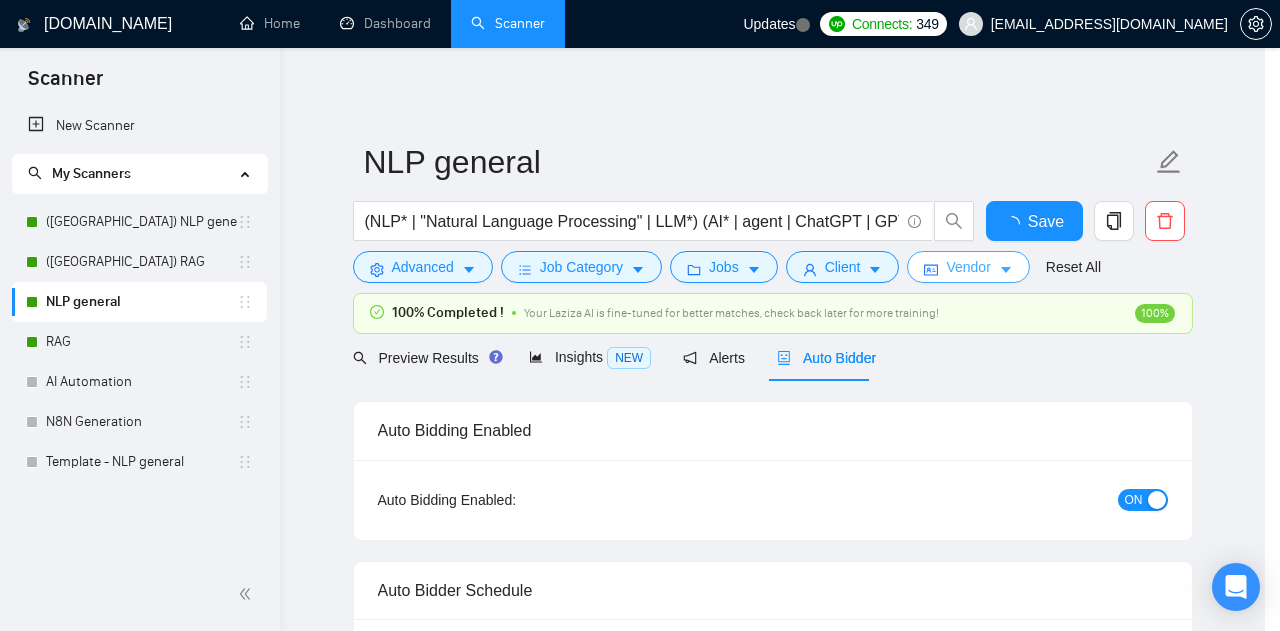 type 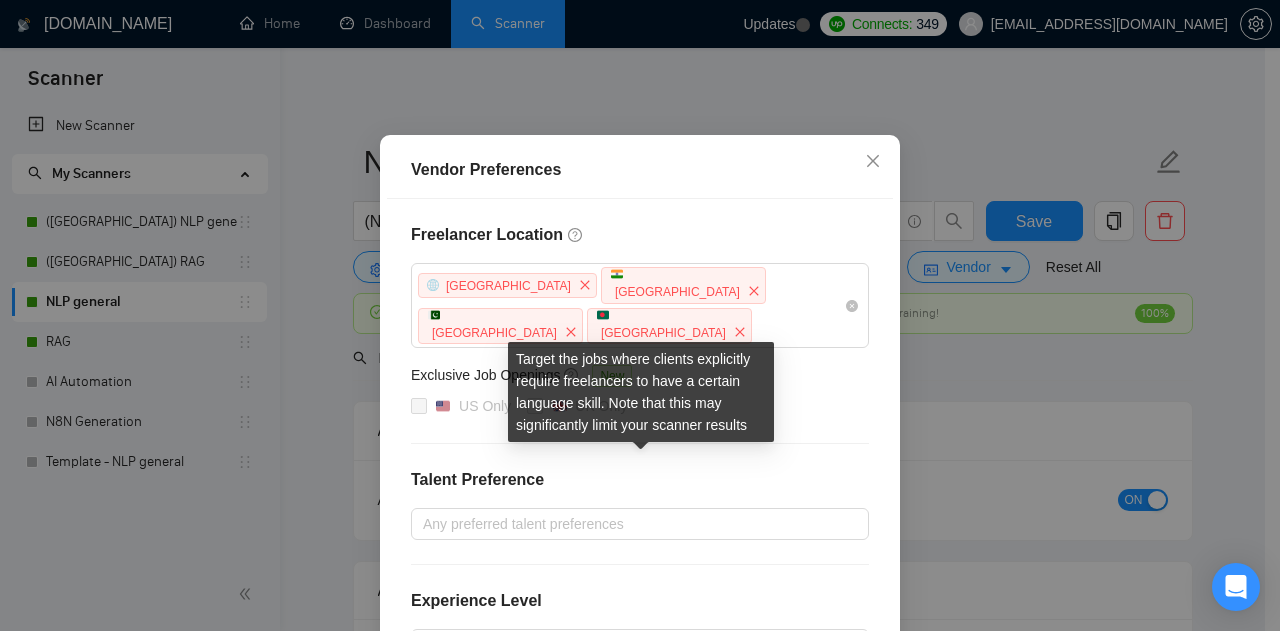 scroll, scrollTop: 84, scrollLeft: 0, axis: vertical 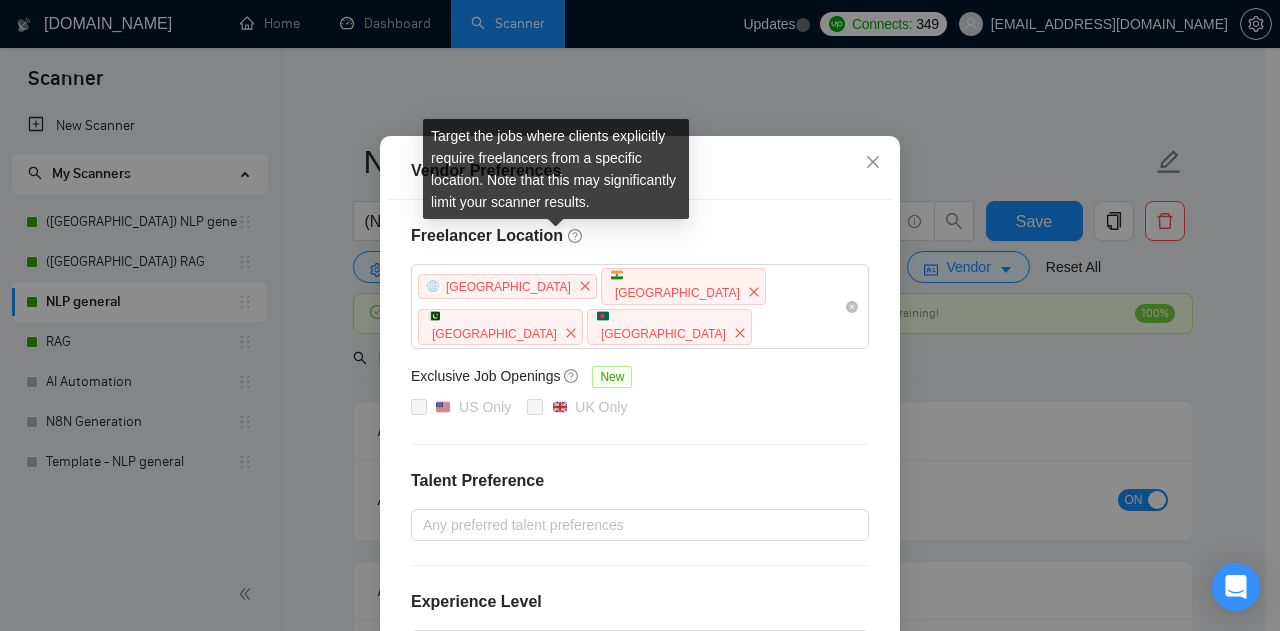 click on "Target the jobs where clients explicitly require freelancers from a specific location. Note that this may significantly limit your scanner results." at bounding box center (556, 169) 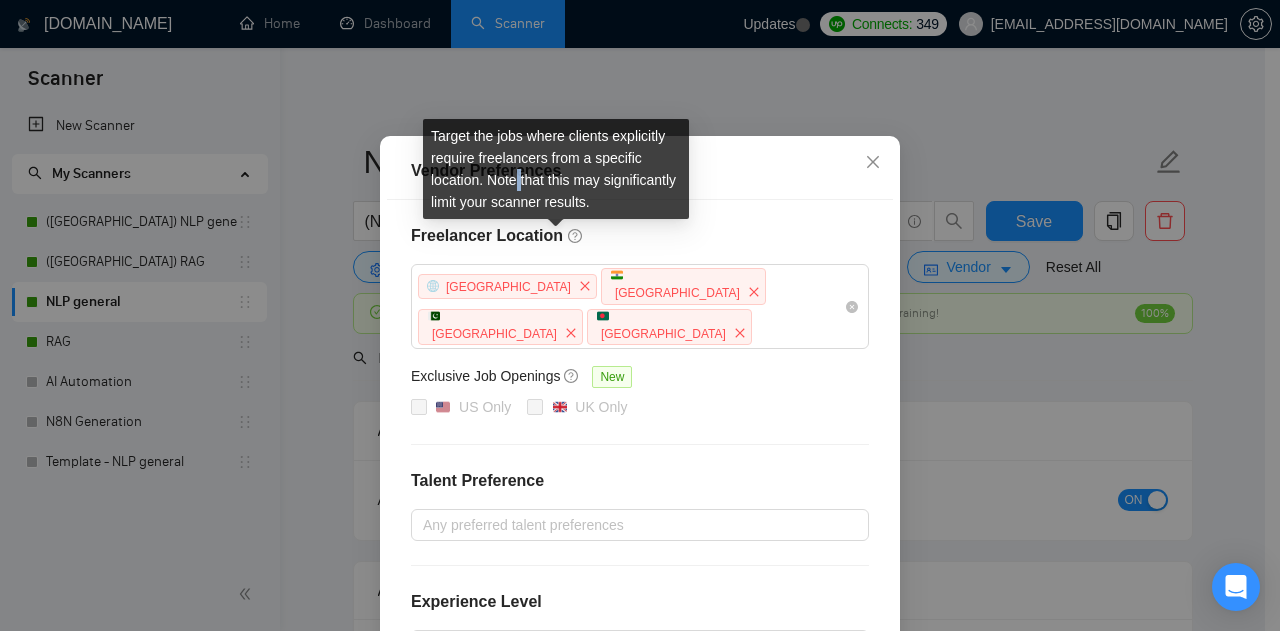 click on "Target the jobs where clients explicitly require freelancers from a specific location. Note that this may significantly limit your scanner results." at bounding box center (556, 169) 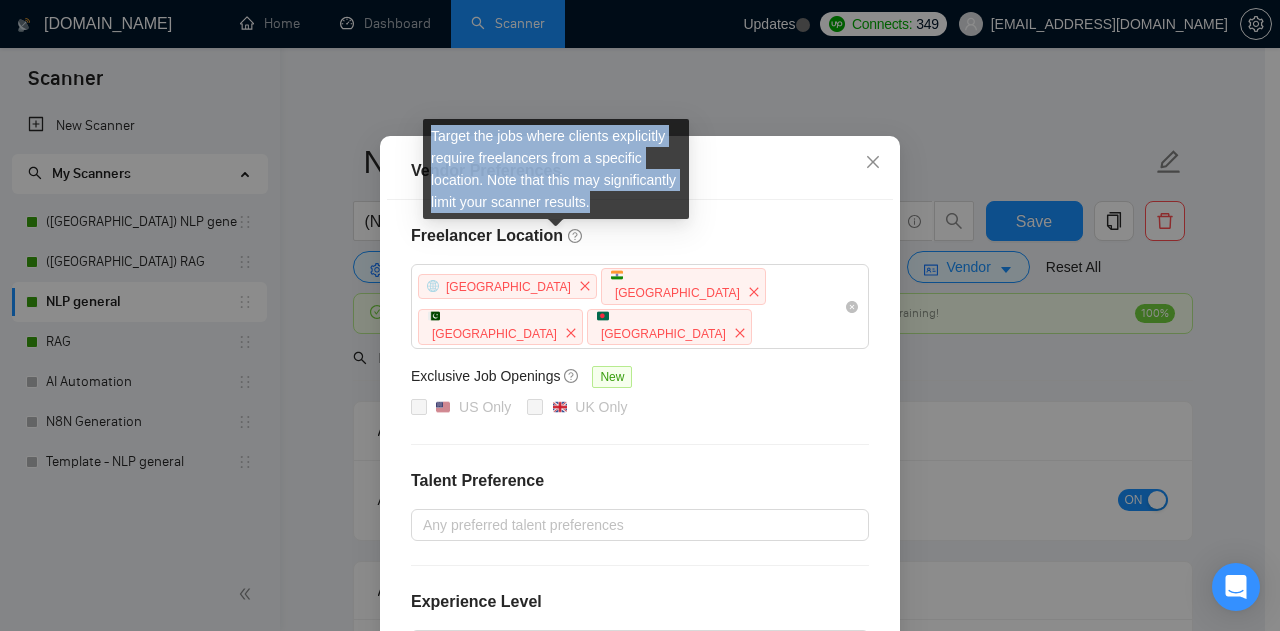 click on "Target the jobs where clients explicitly require freelancers from a specific location. Note that this may significantly limit your scanner results." at bounding box center [556, 169] 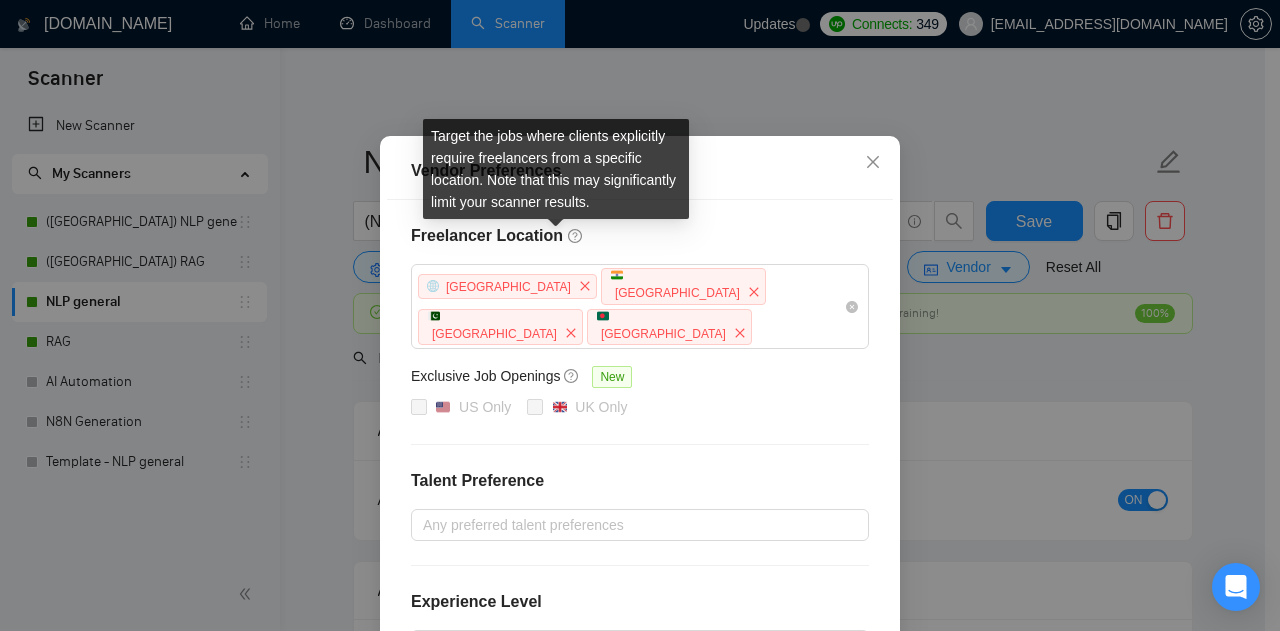 click 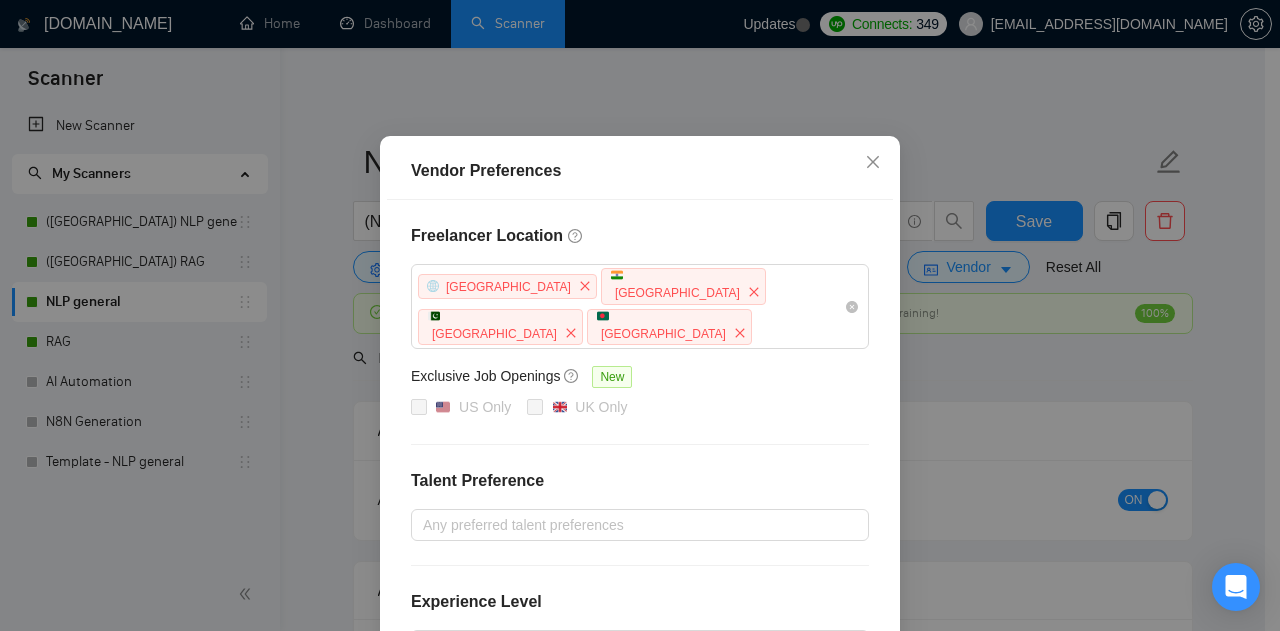 click on "Freelancer Location" at bounding box center [640, 236] 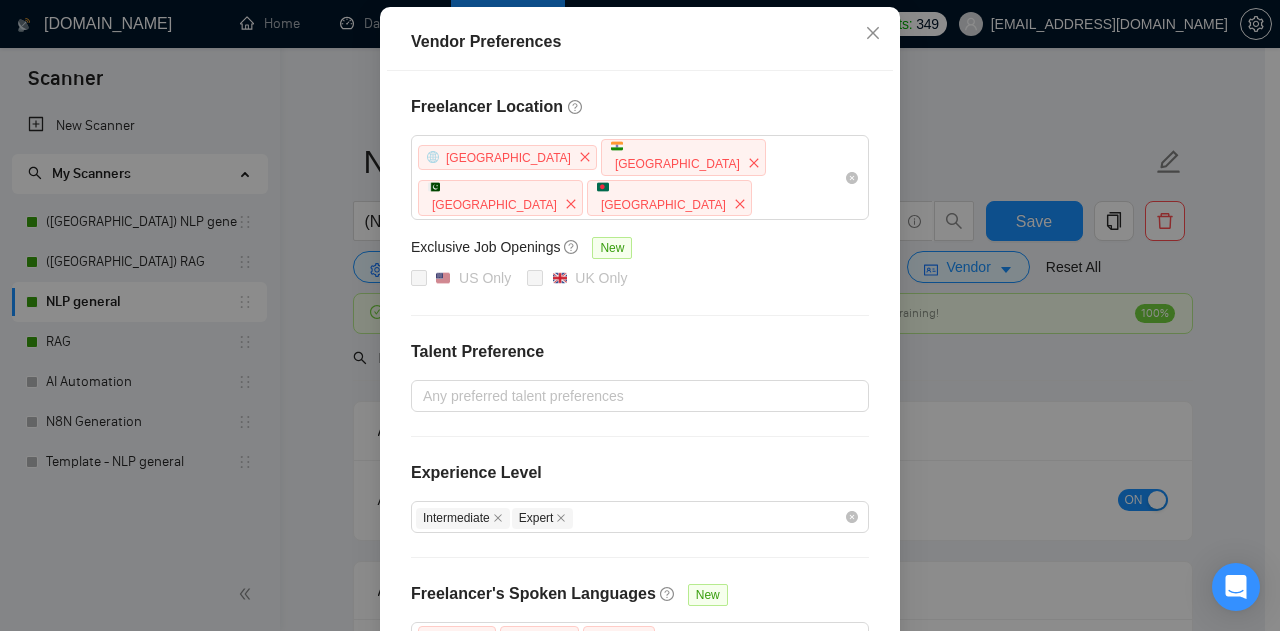 scroll, scrollTop: 212, scrollLeft: 0, axis: vertical 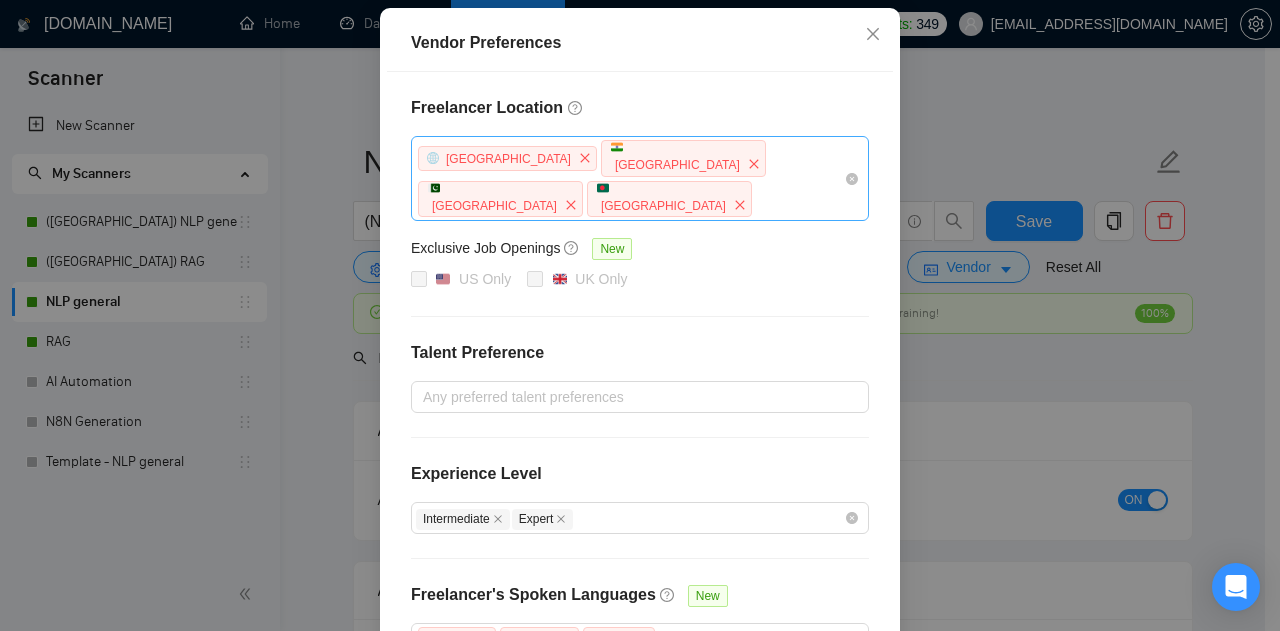 click on "Africa India Pakistan Bangladesh" at bounding box center [630, 178] 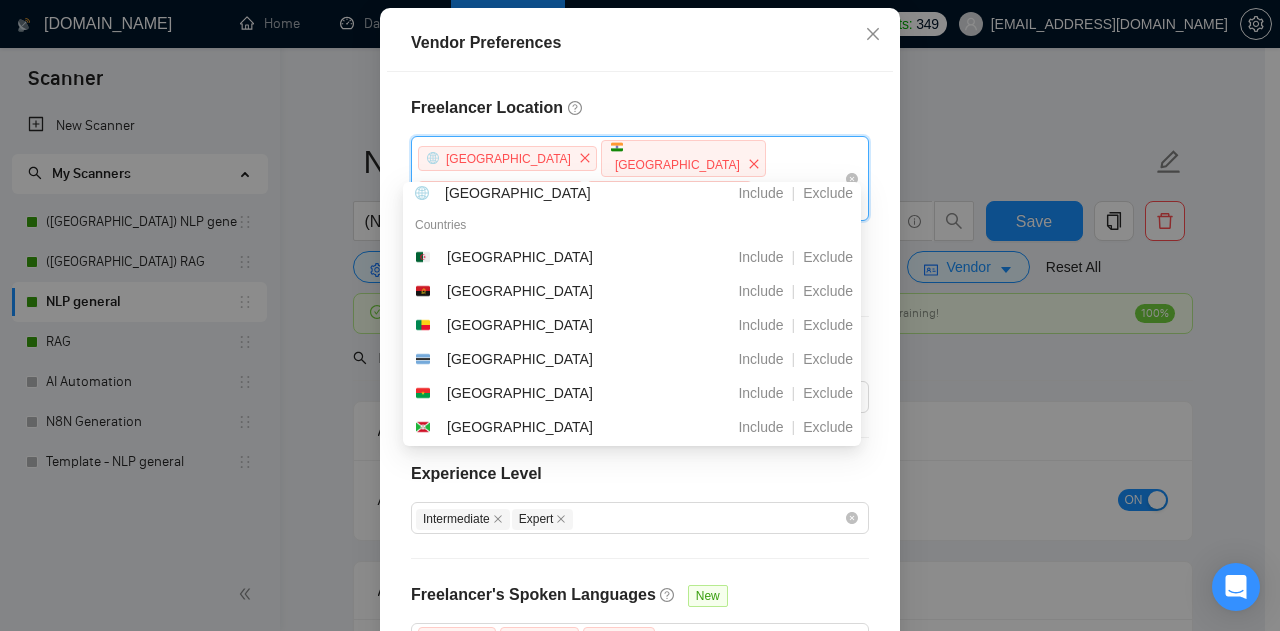 scroll, scrollTop: 336, scrollLeft: 0, axis: vertical 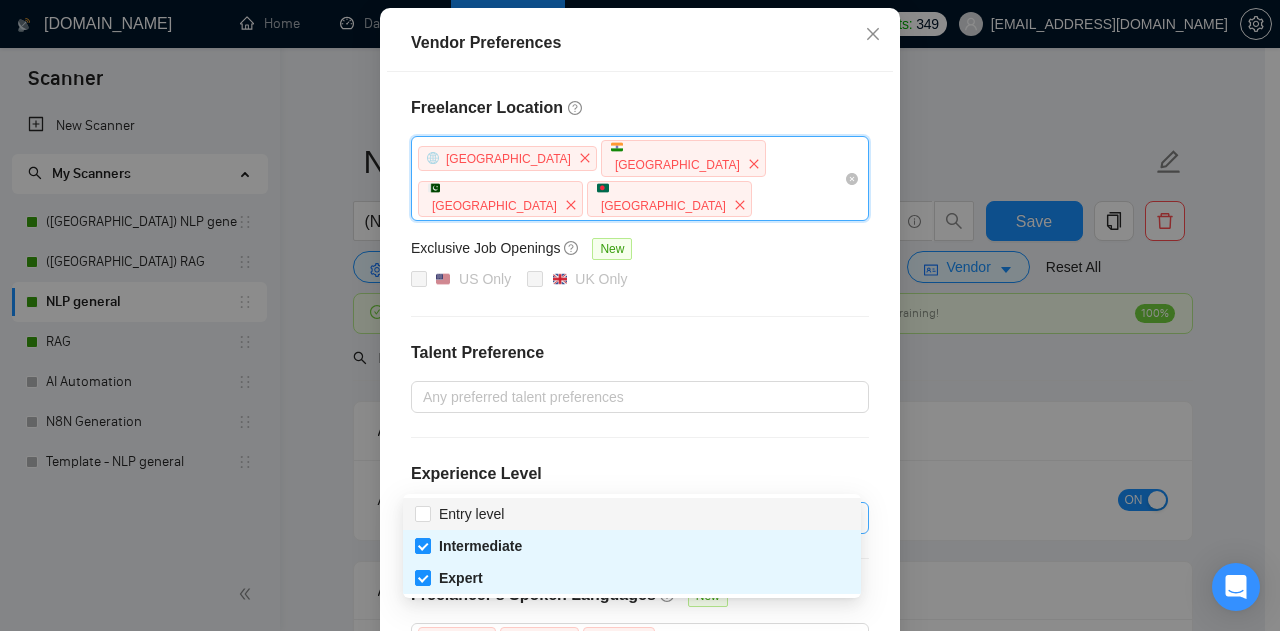 click on "Intermediate Expert" at bounding box center (630, 518) 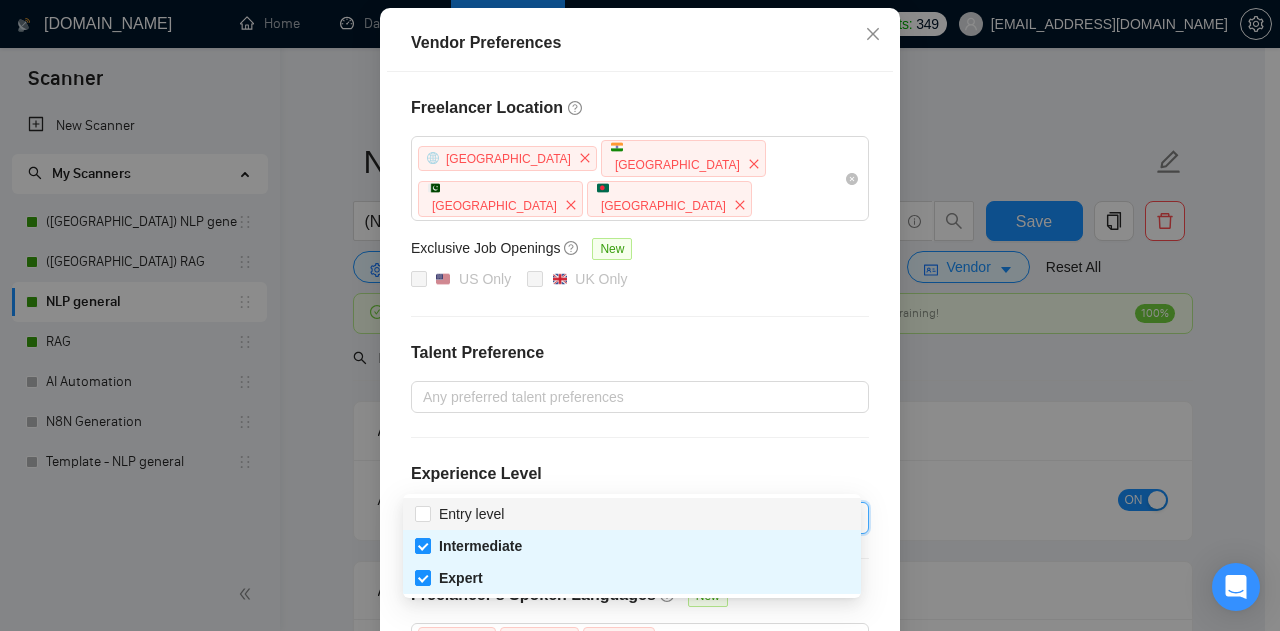 click on "Experience Level" at bounding box center [640, 482] 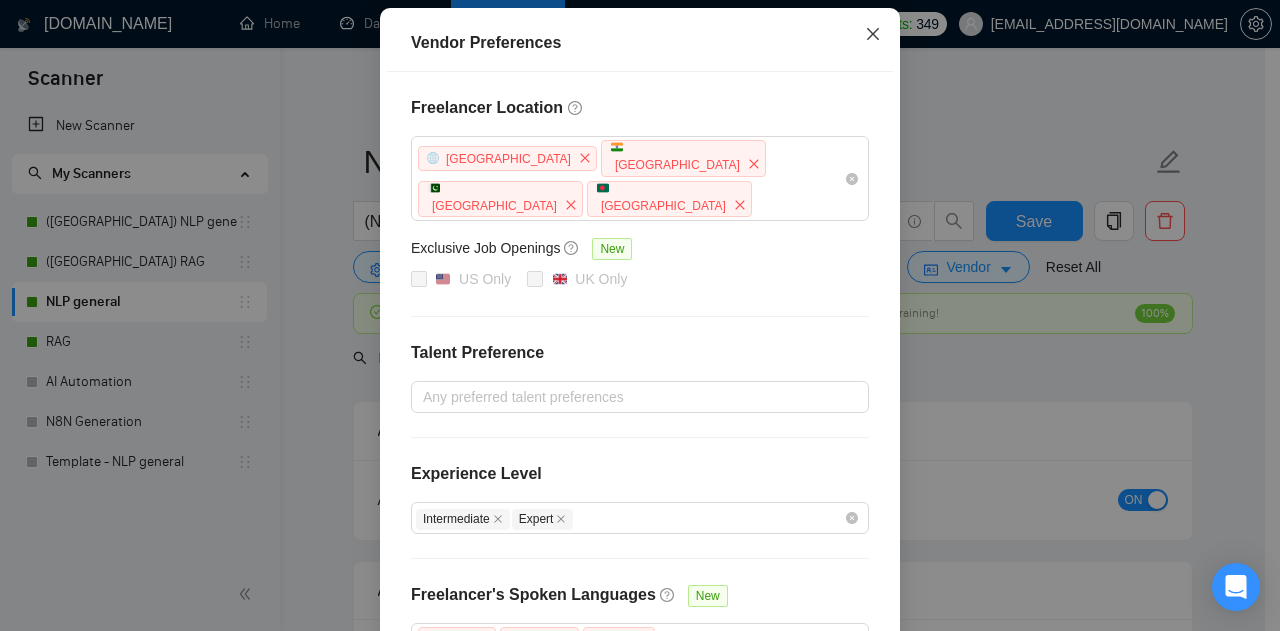 click 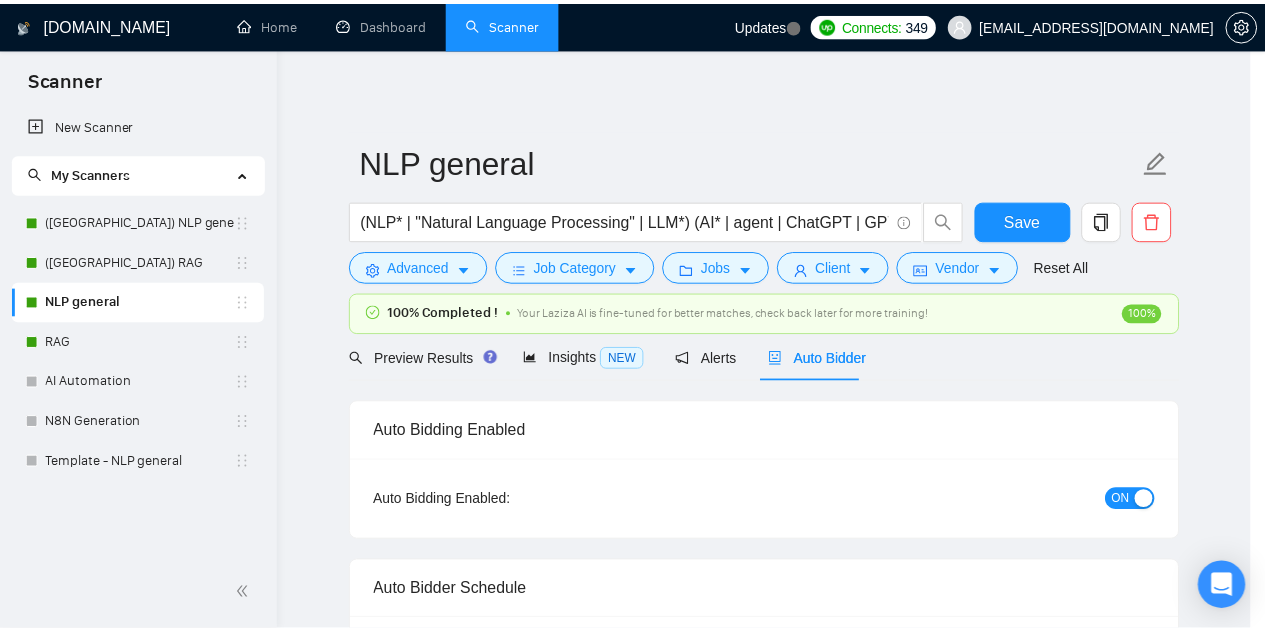 scroll, scrollTop: 204, scrollLeft: 0, axis: vertical 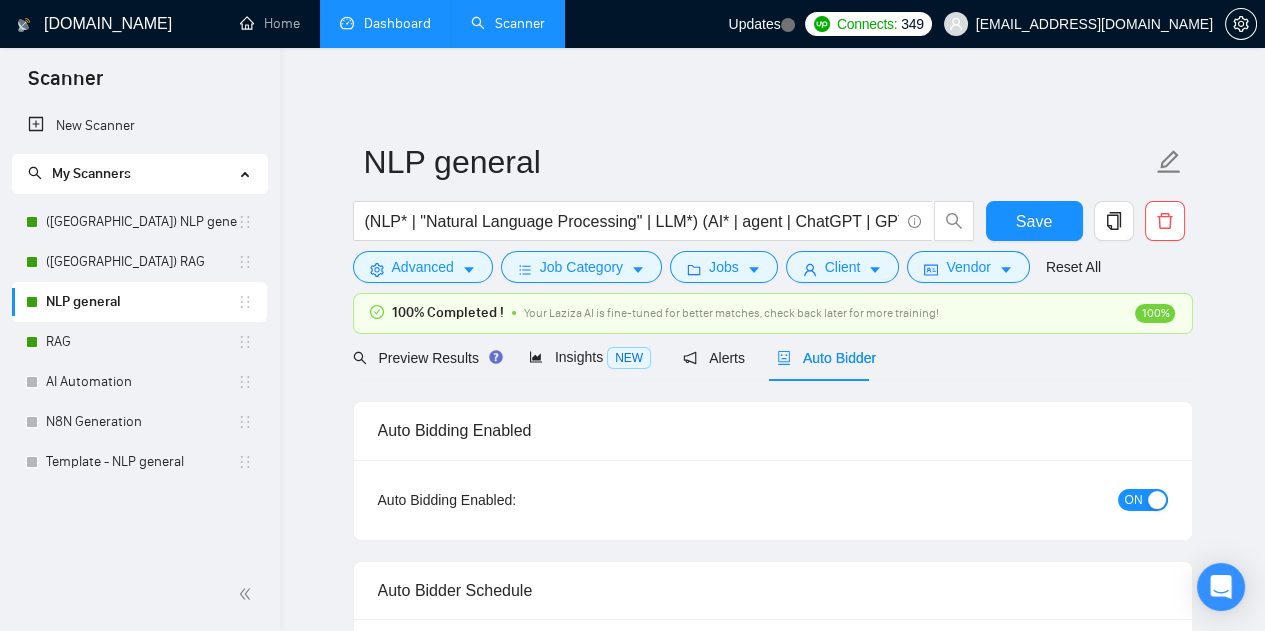 click on "Dashboard" at bounding box center [385, 23] 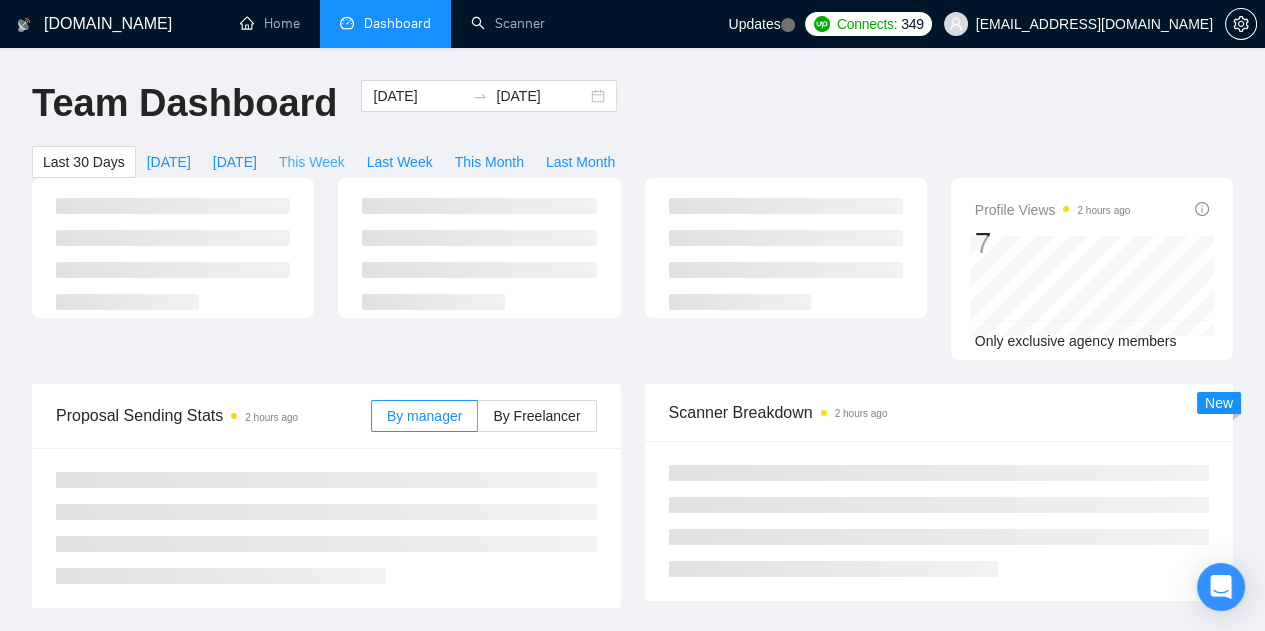 click on "This Week" at bounding box center (312, 162) 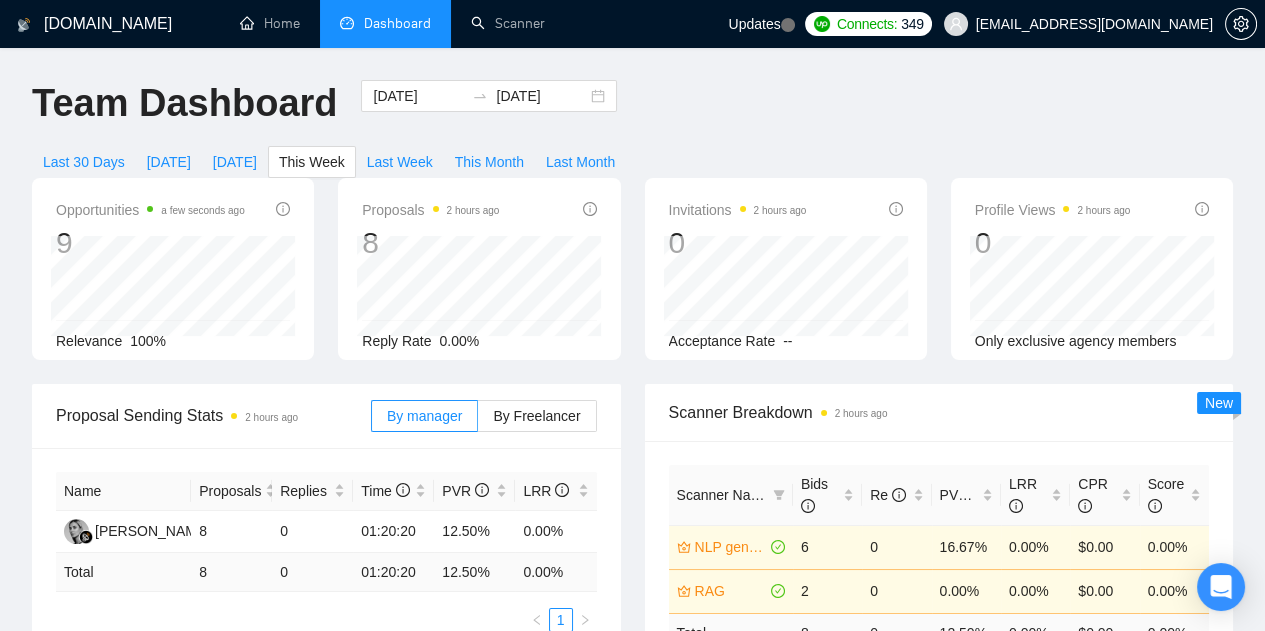 scroll, scrollTop: 208, scrollLeft: 0, axis: vertical 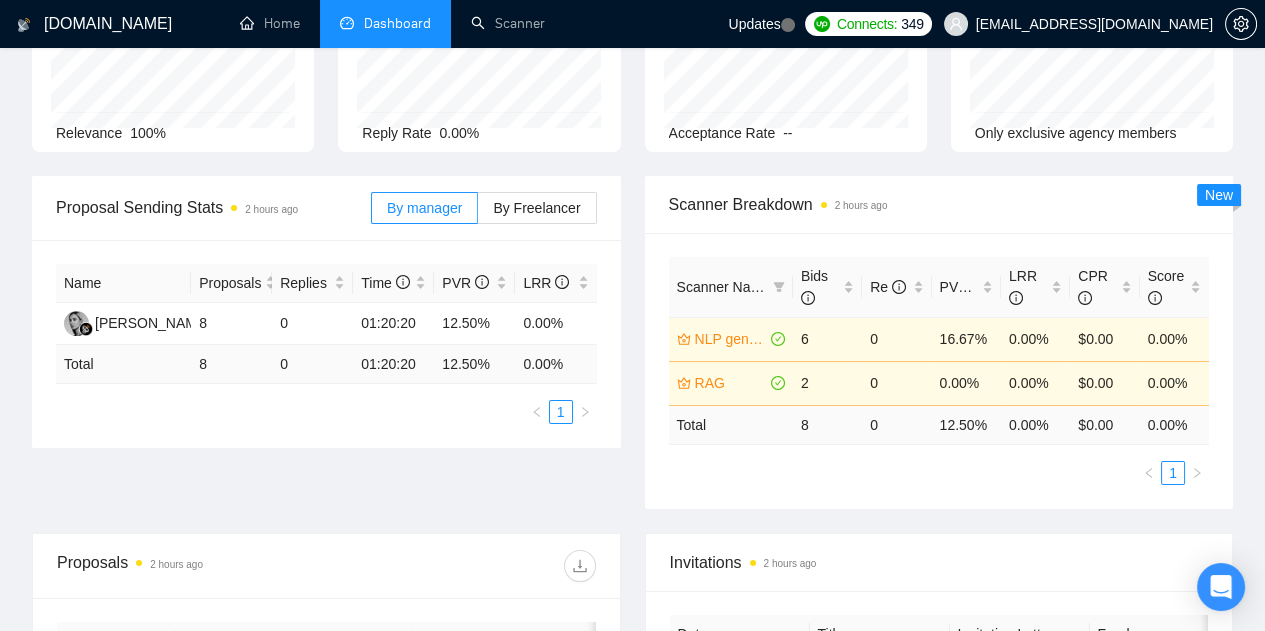 click on "1" at bounding box center [939, 473] 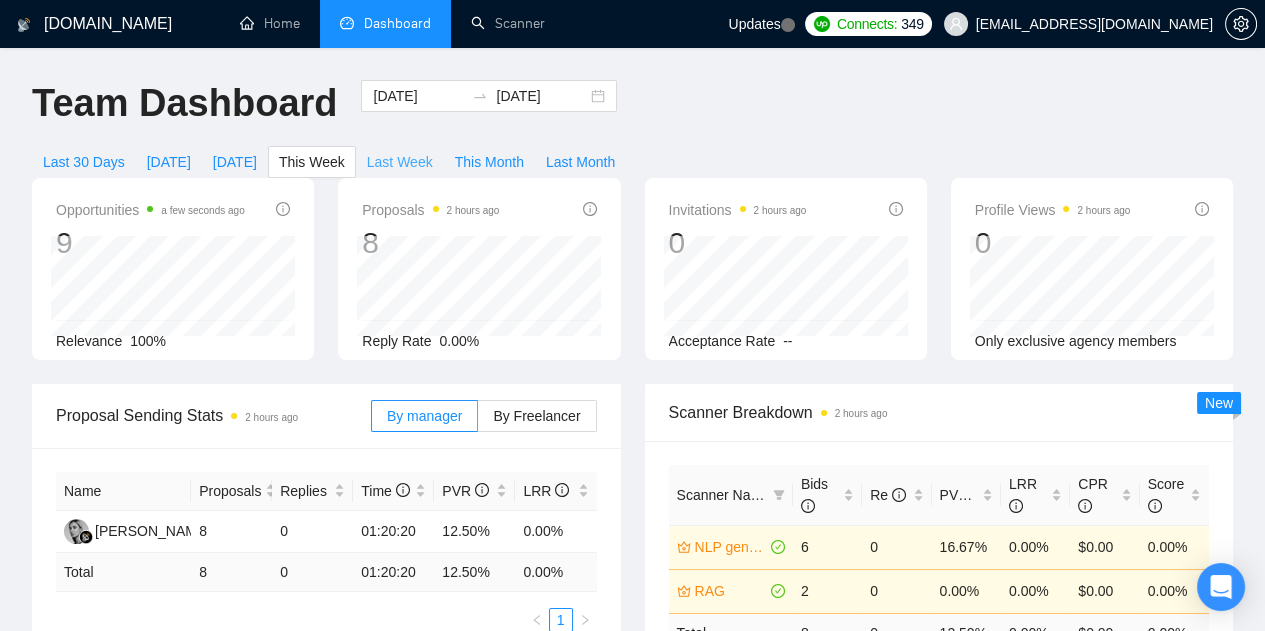 click on "Last Week" at bounding box center (400, 162) 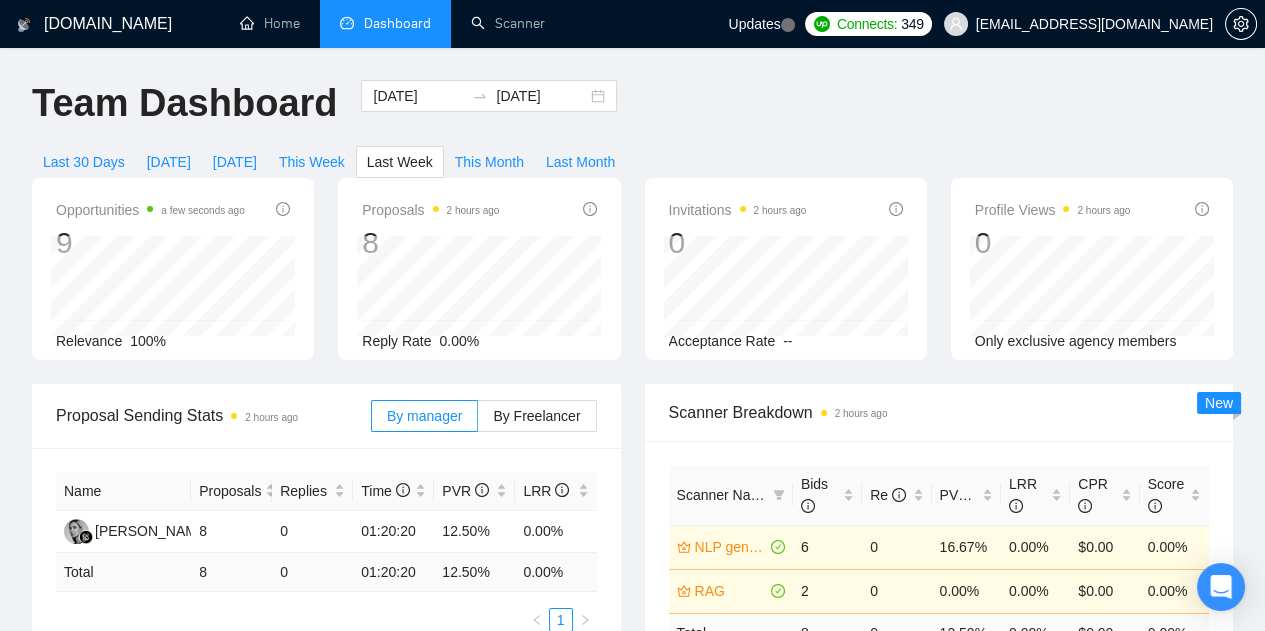 type on "2025-06-23" 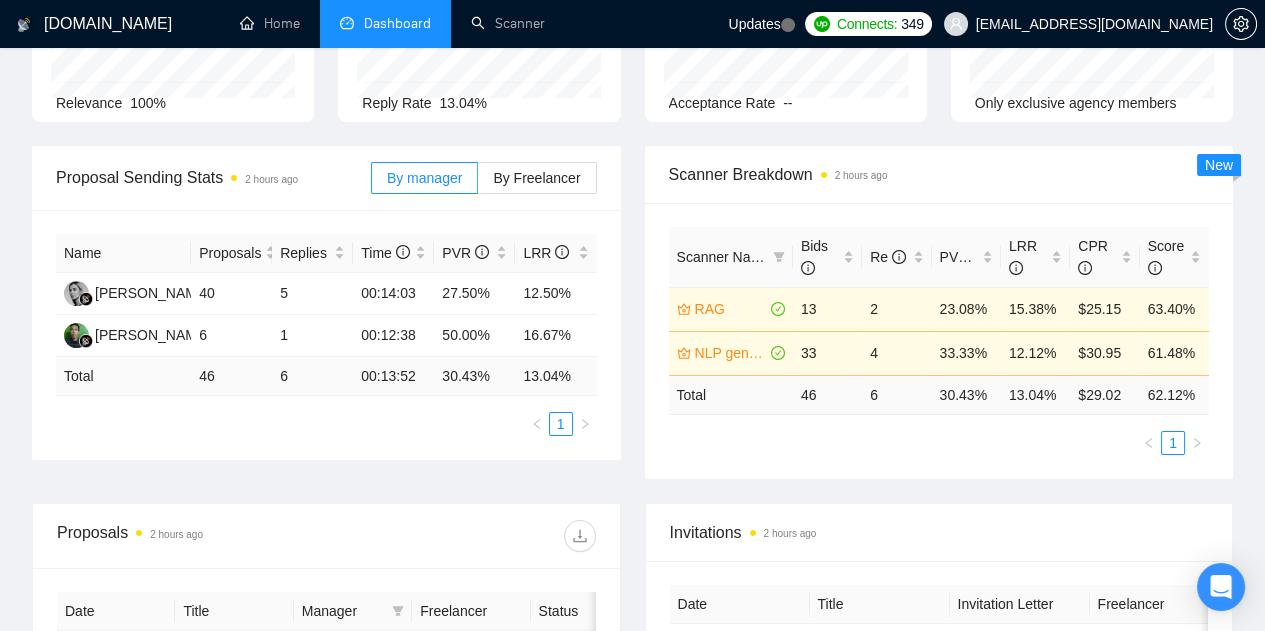 scroll, scrollTop: 238, scrollLeft: 0, axis: vertical 